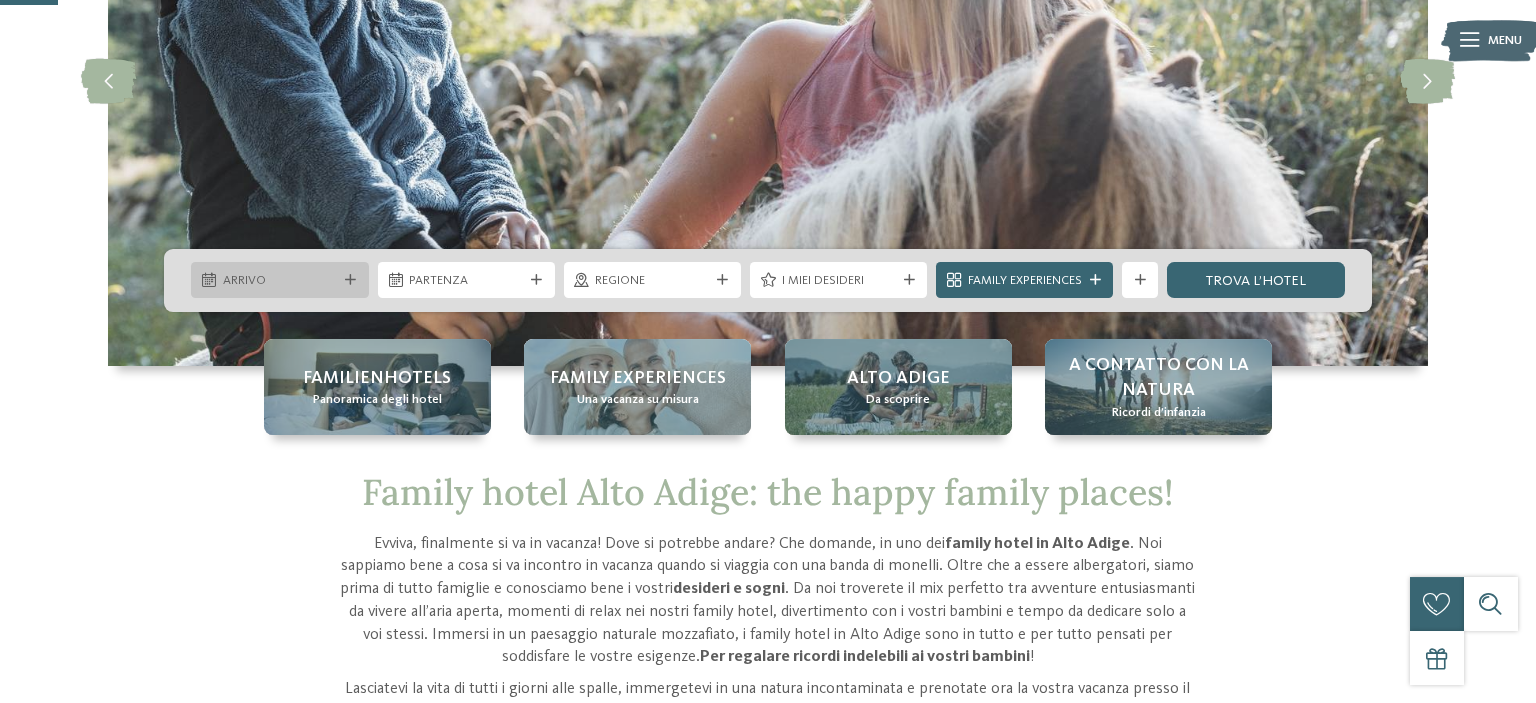 scroll, scrollTop: 292, scrollLeft: 0, axis: vertical 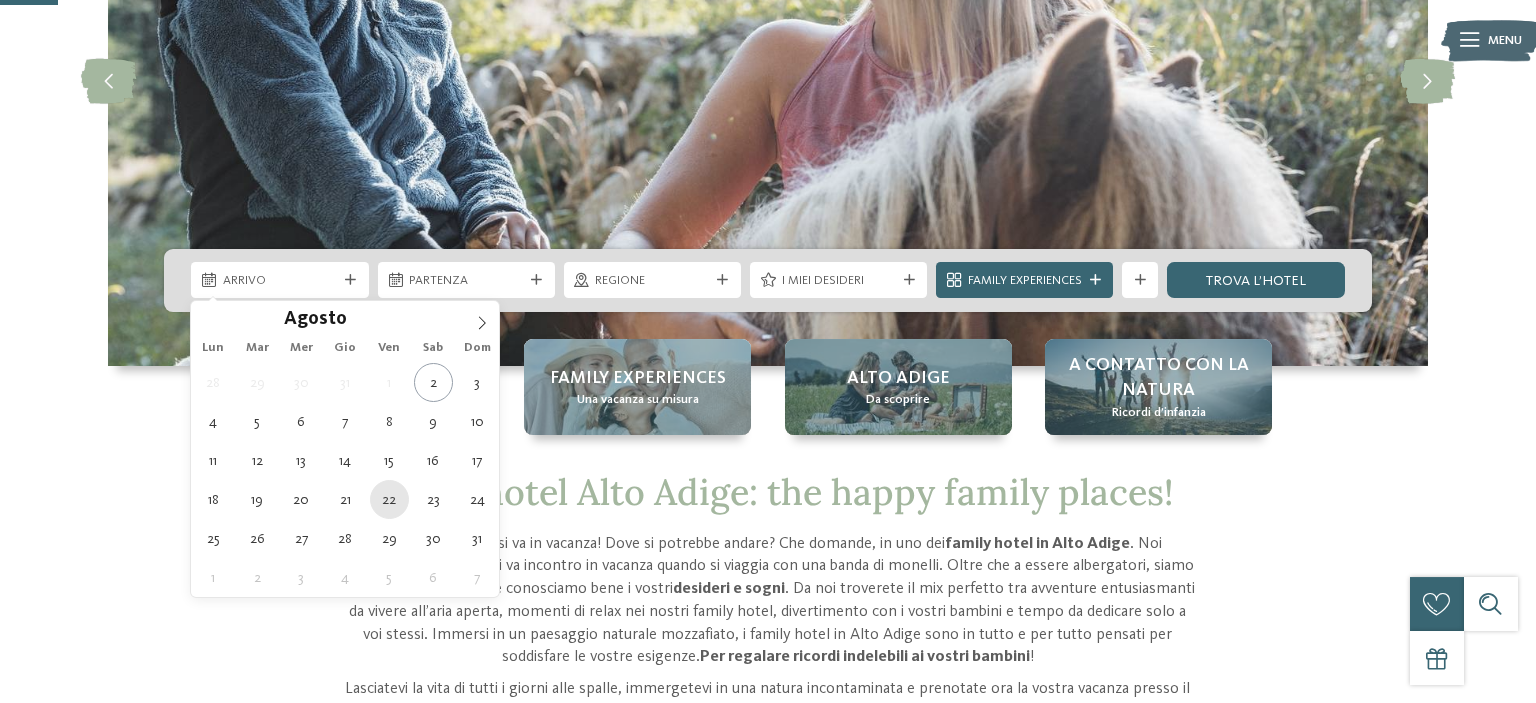 type on "[DATE]" 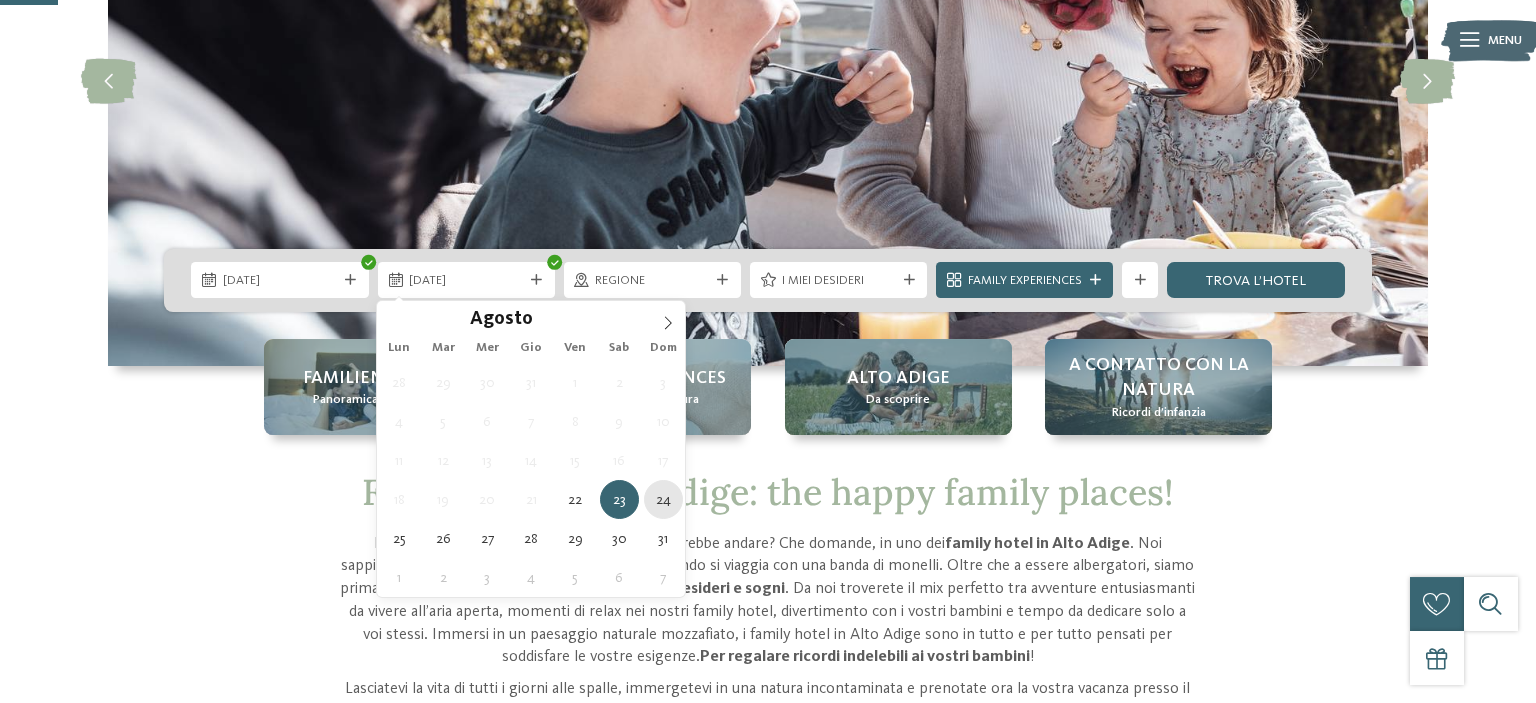 type on "[DATE]" 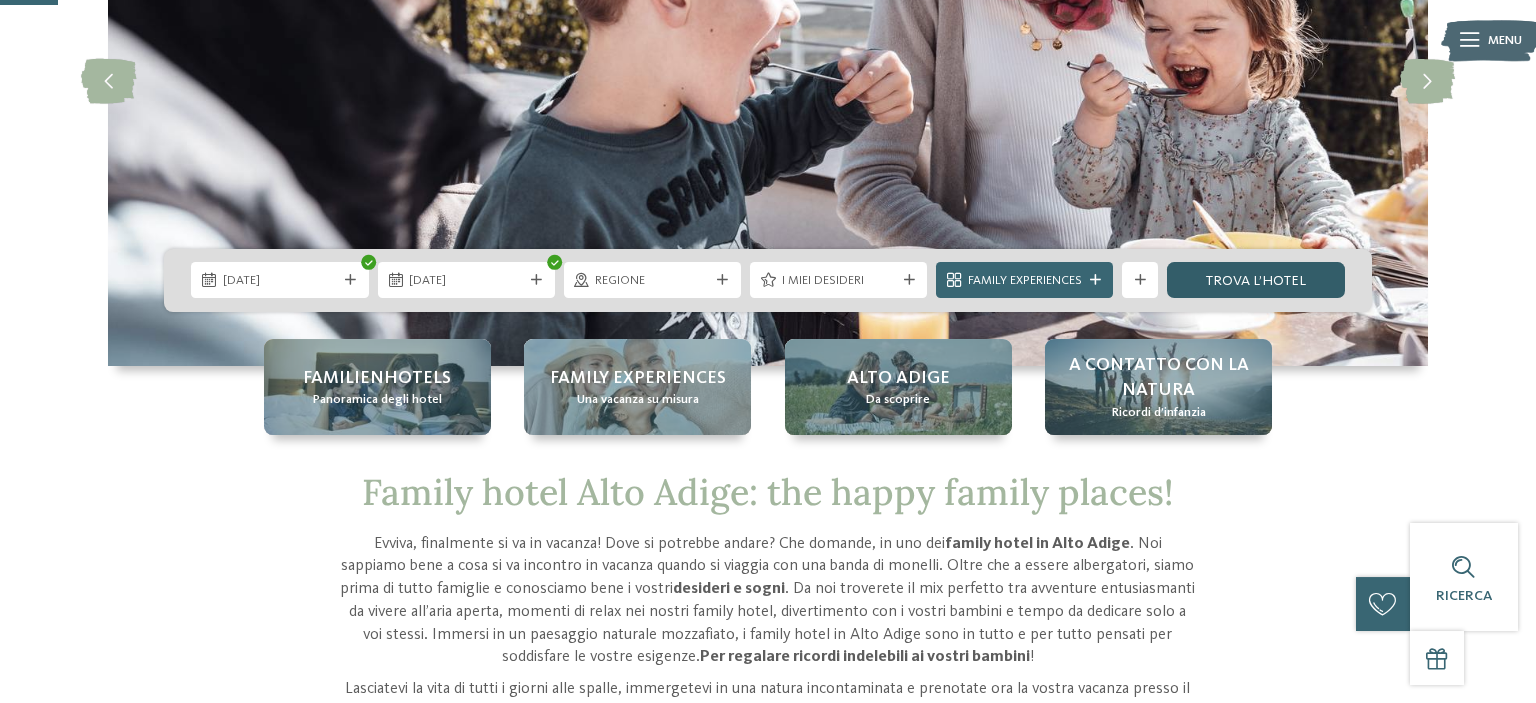 click on "trova l’hotel" at bounding box center (1255, 280) 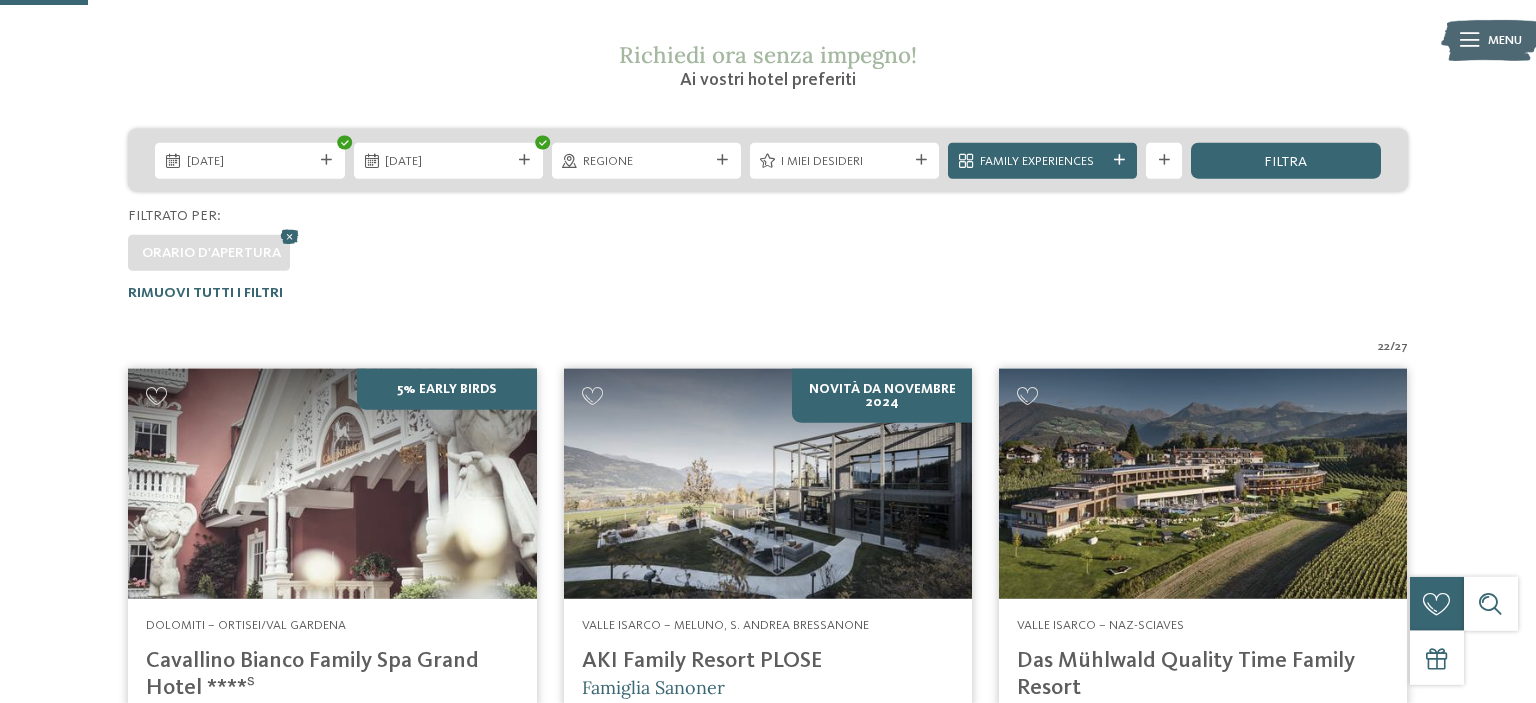 scroll, scrollTop: 334, scrollLeft: 0, axis: vertical 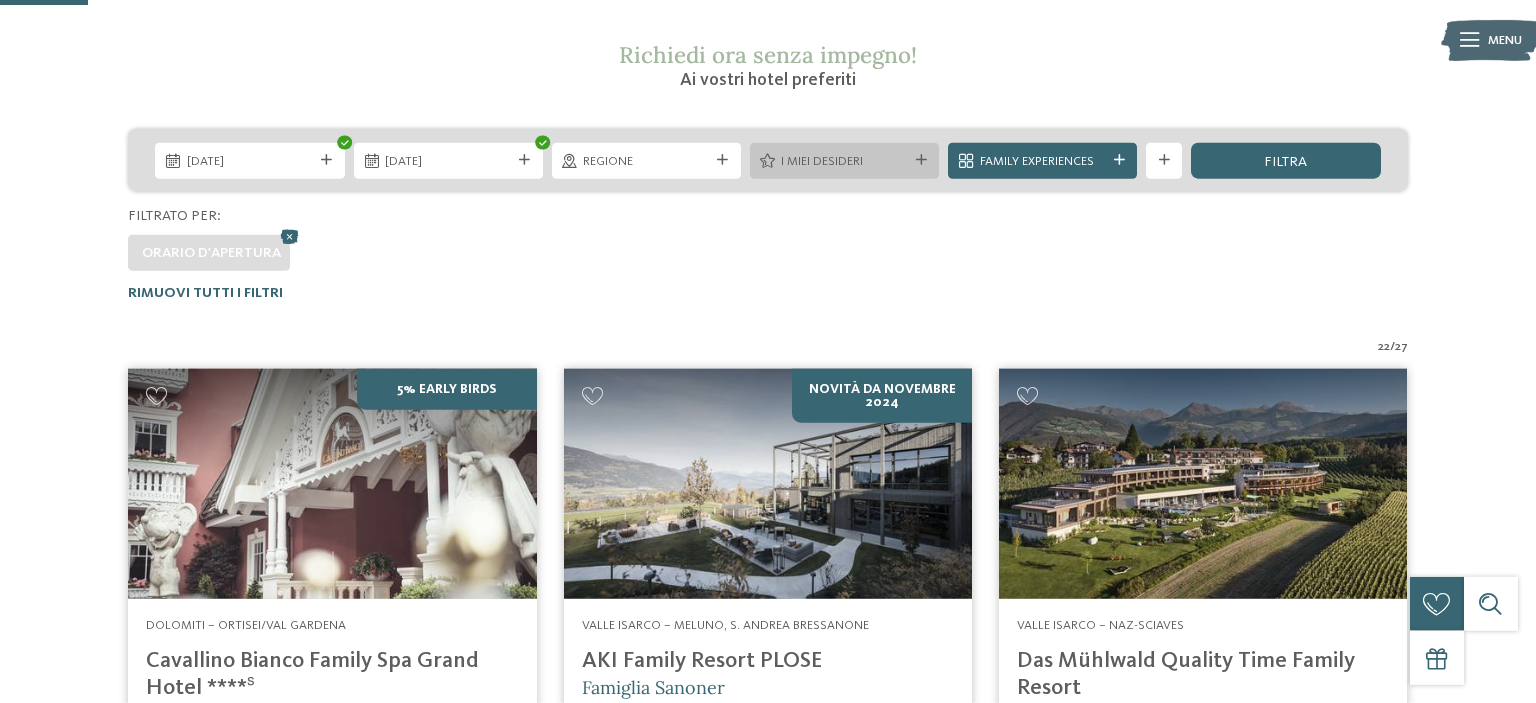 click on "I miei desideri" at bounding box center [844, 162] 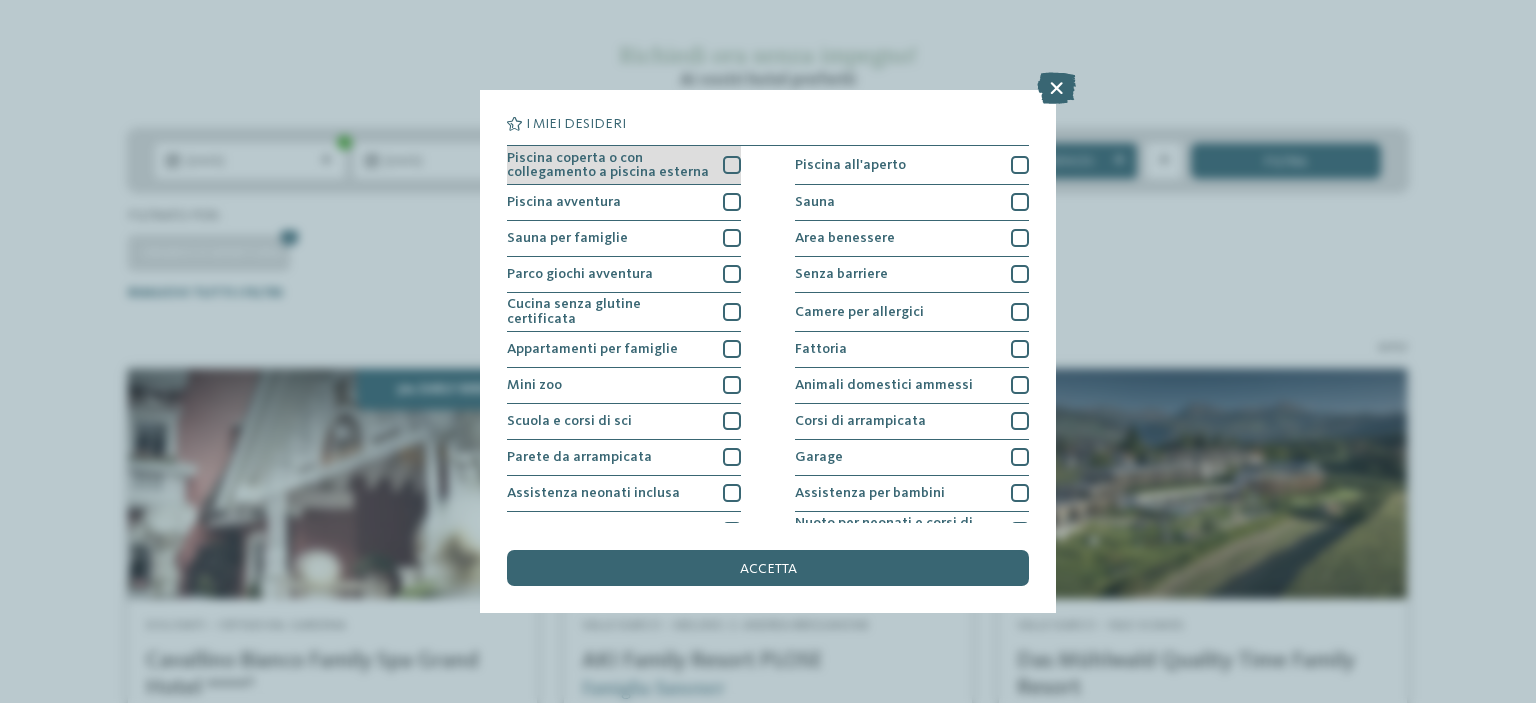 click on "Piscina coperta o con collegamento a piscina esterna" at bounding box center (608, 165) 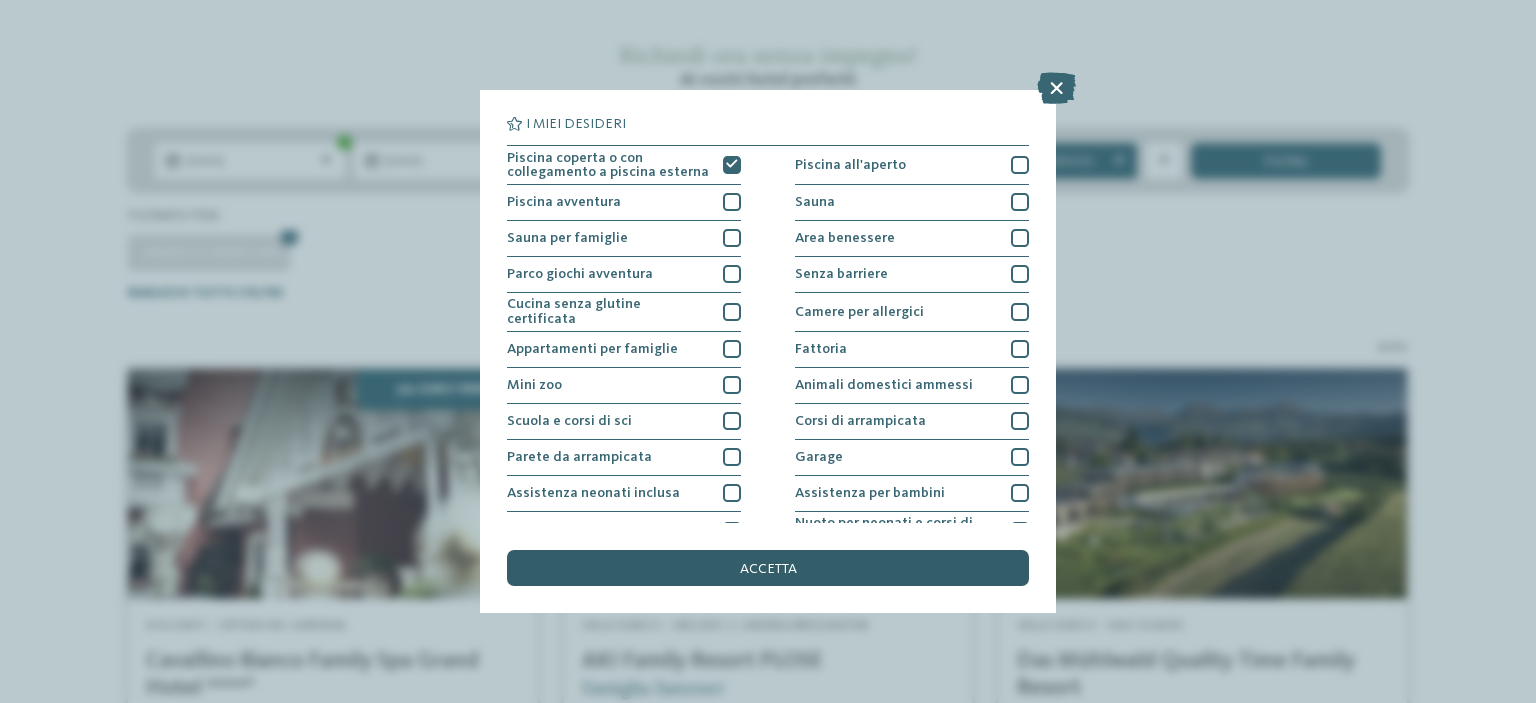 click on "accetta" at bounding box center [768, 568] 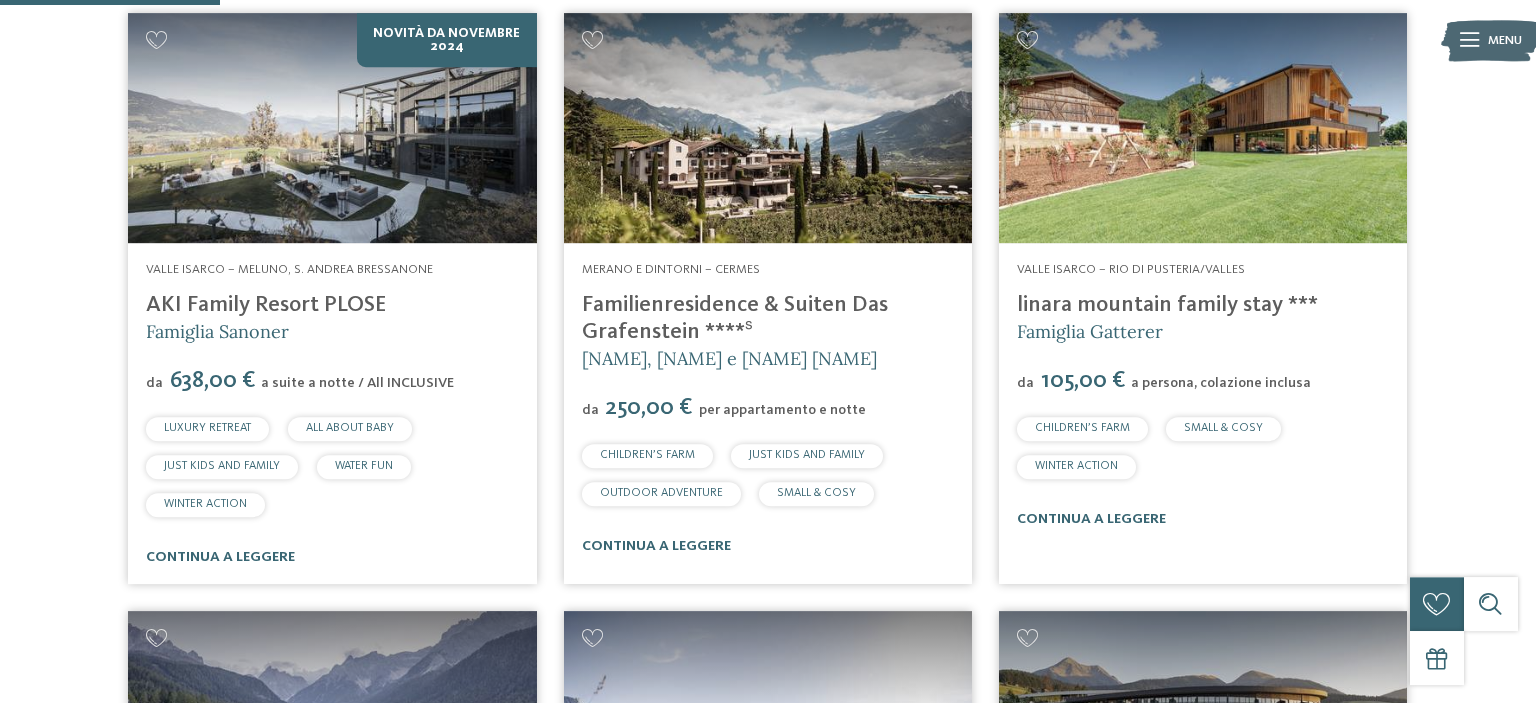 scroll, scrollTop: 692, scrollLeft: 0, axis: vertical 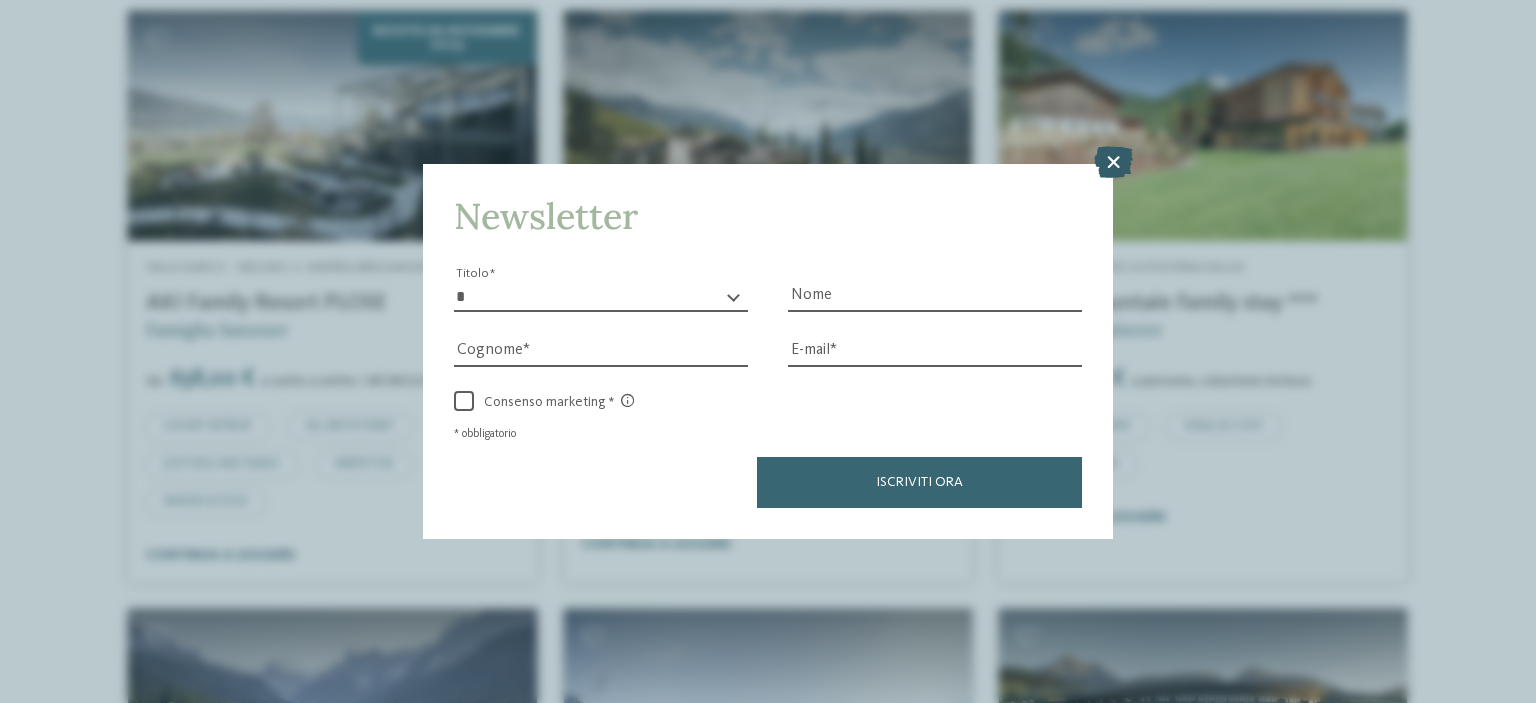 click at bounding box center (1113, 162) 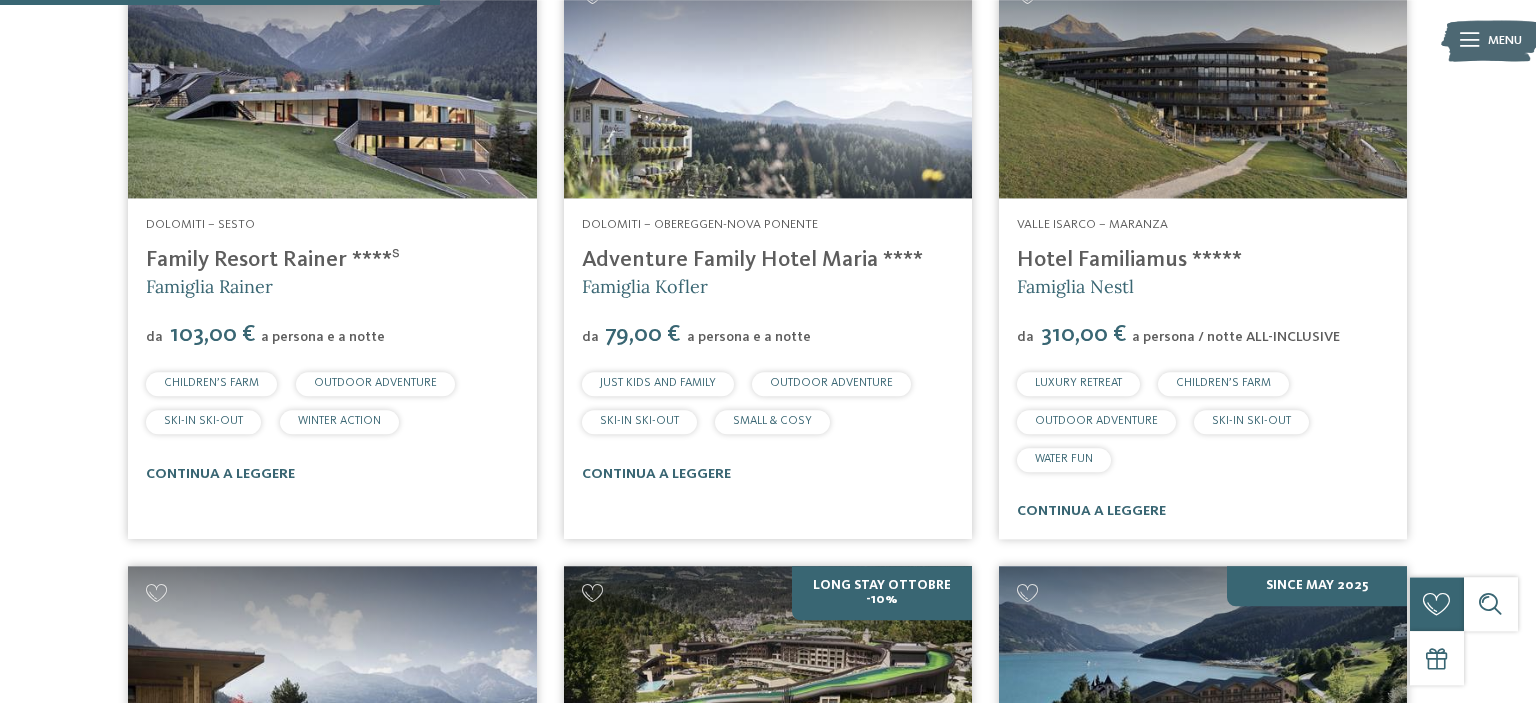scroll, scrollTop: 1328, scrollLeft: 0, axis: vertical 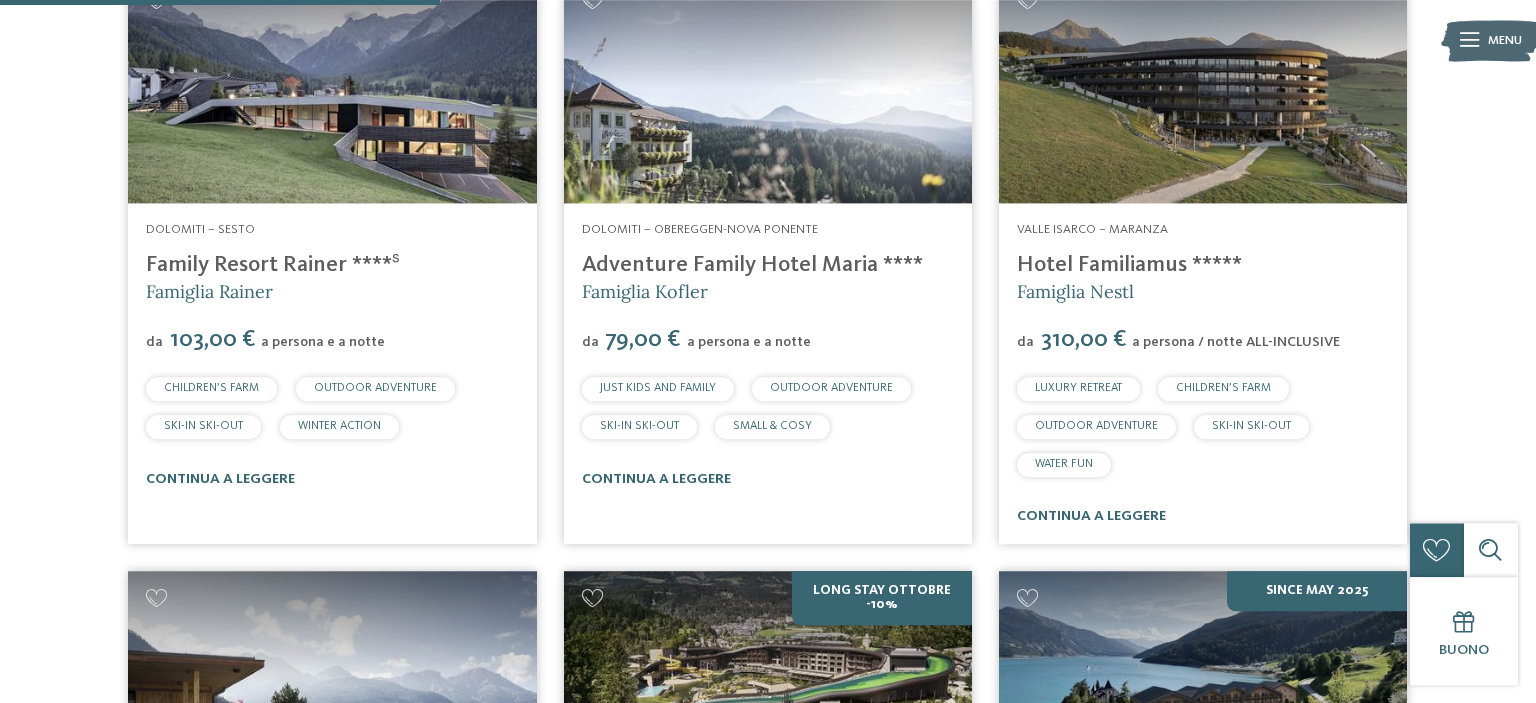 click at bounding box center (768, 88) 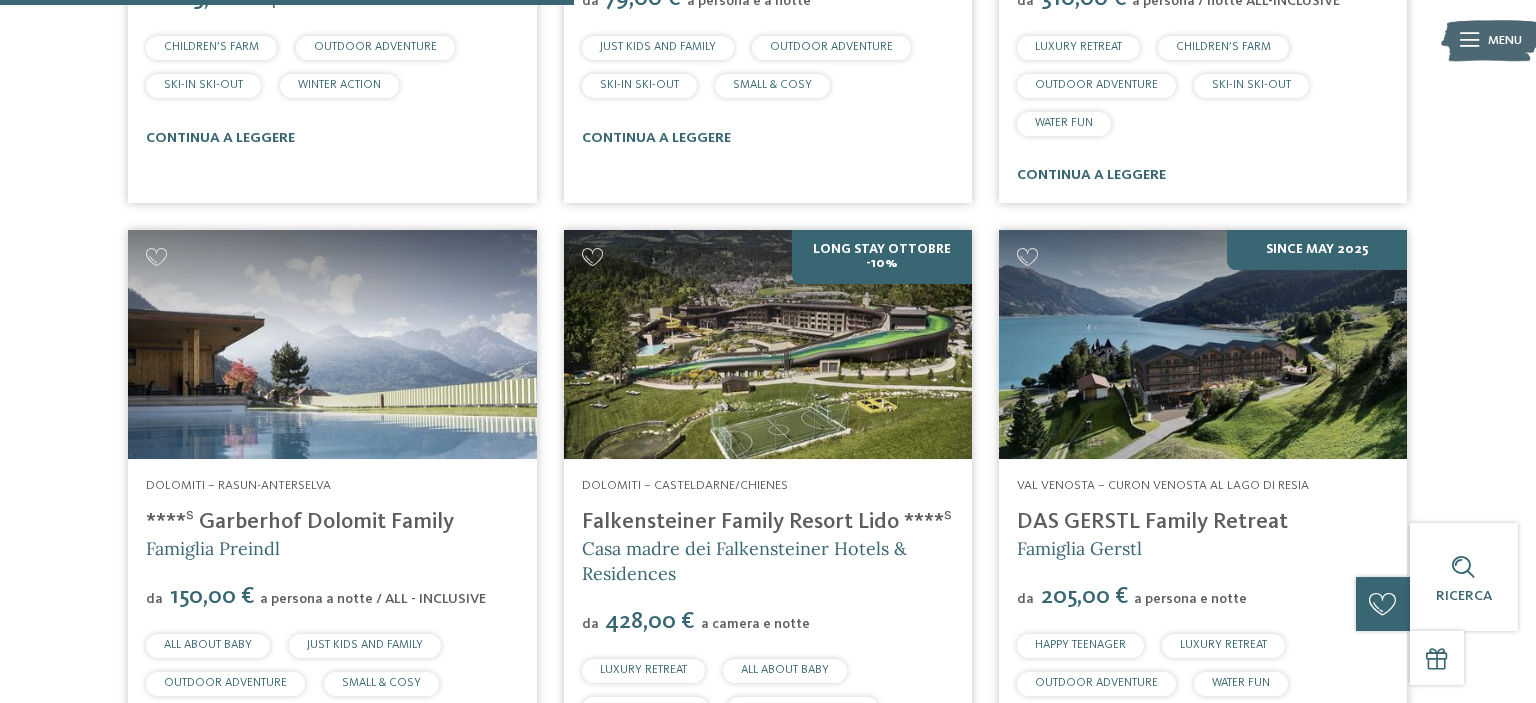 scroll, scrollTop: 1736, scrollLeft: 0, axis: vertical 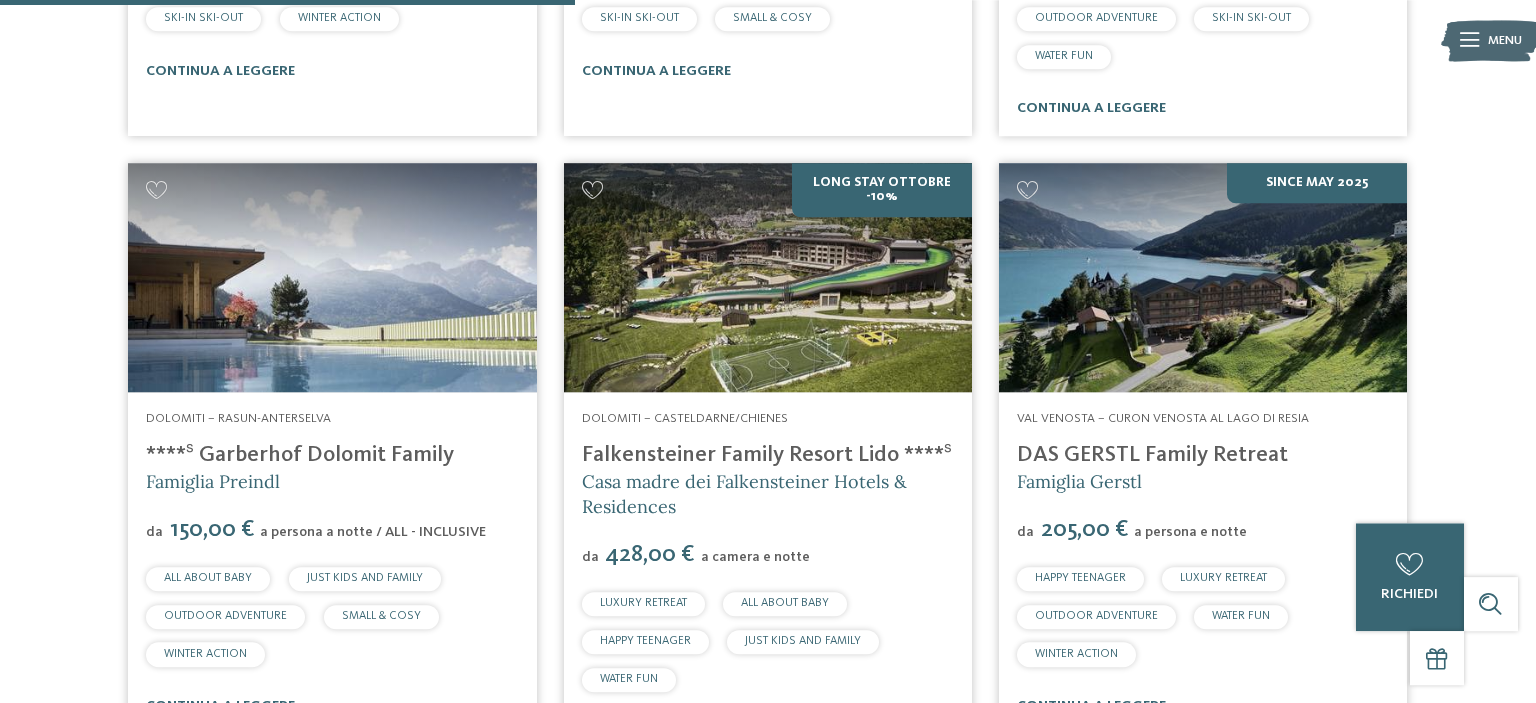 click on "****ˢ Garberhof Dolomit Family" at bounding box center (300, 455) 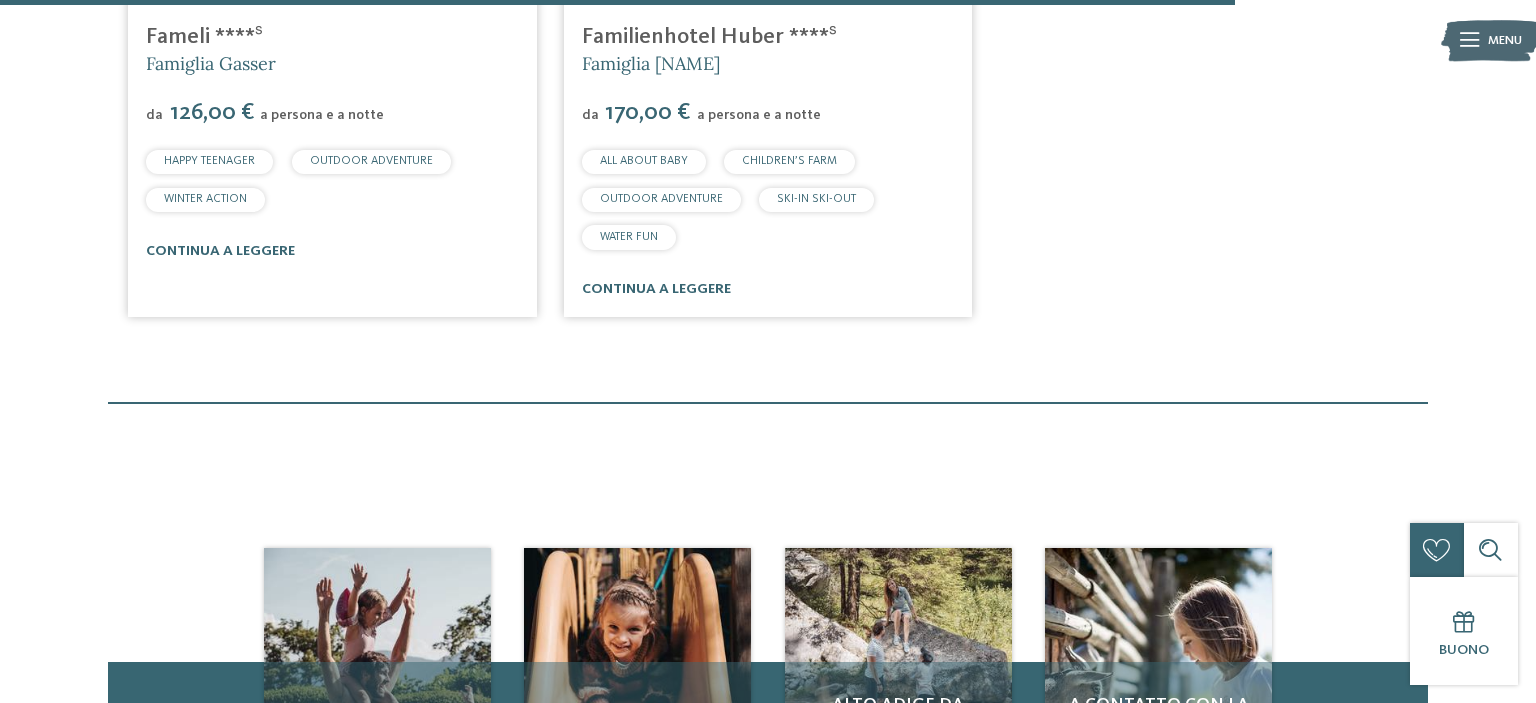 scroll, scrollTop: 3426, scrollLeft: 0, axis: vertical 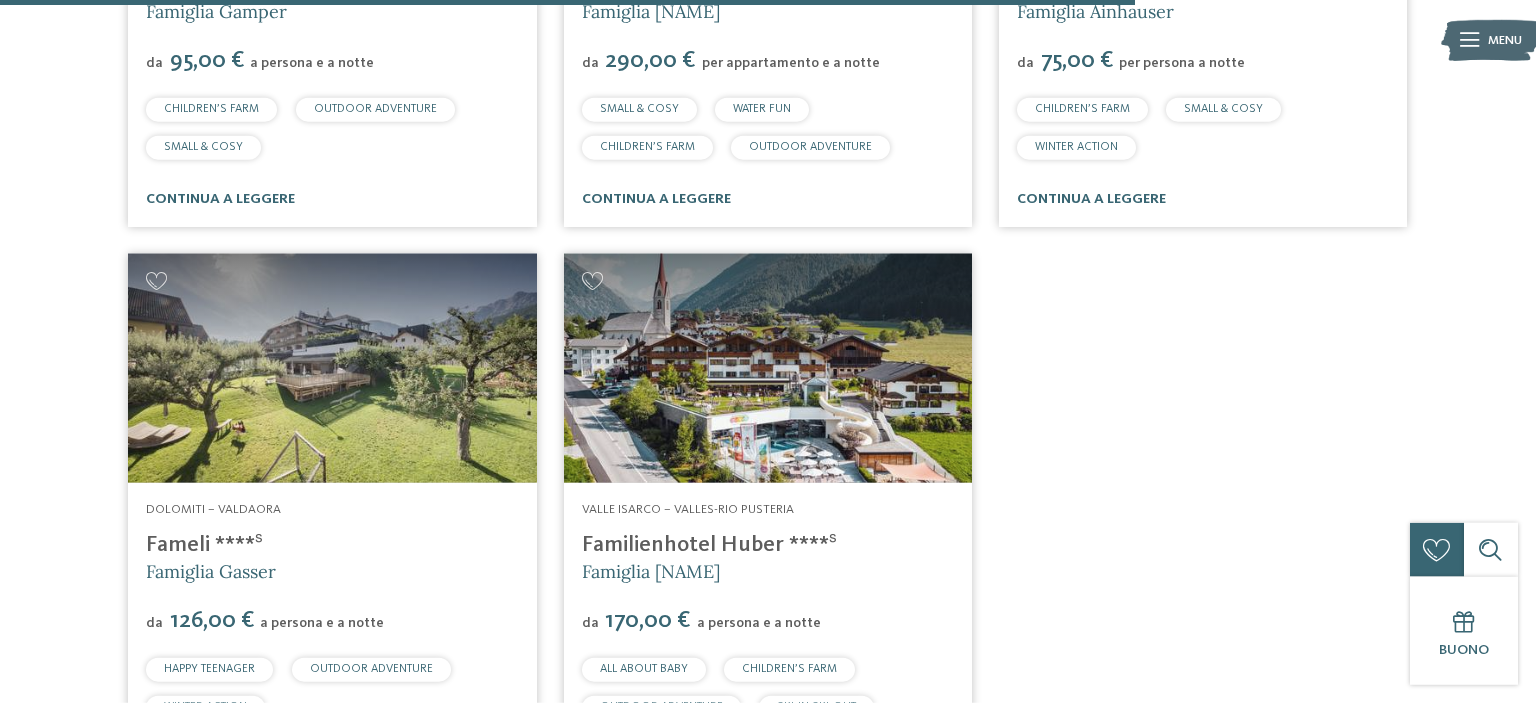 click on "Famiglia Gasser" at bounding box center [211, 571] 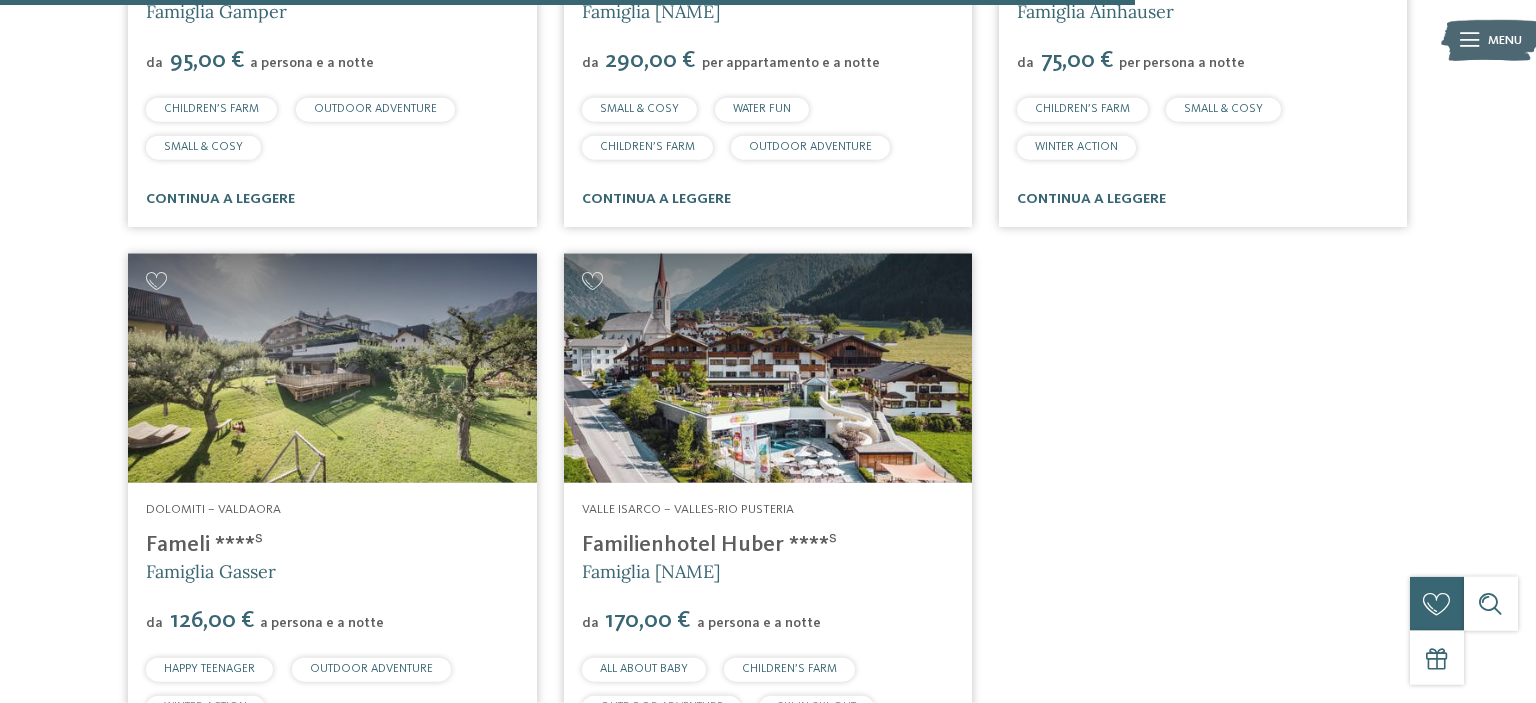 click on "Famiglia Gasser" at bounding box center [211, 571] 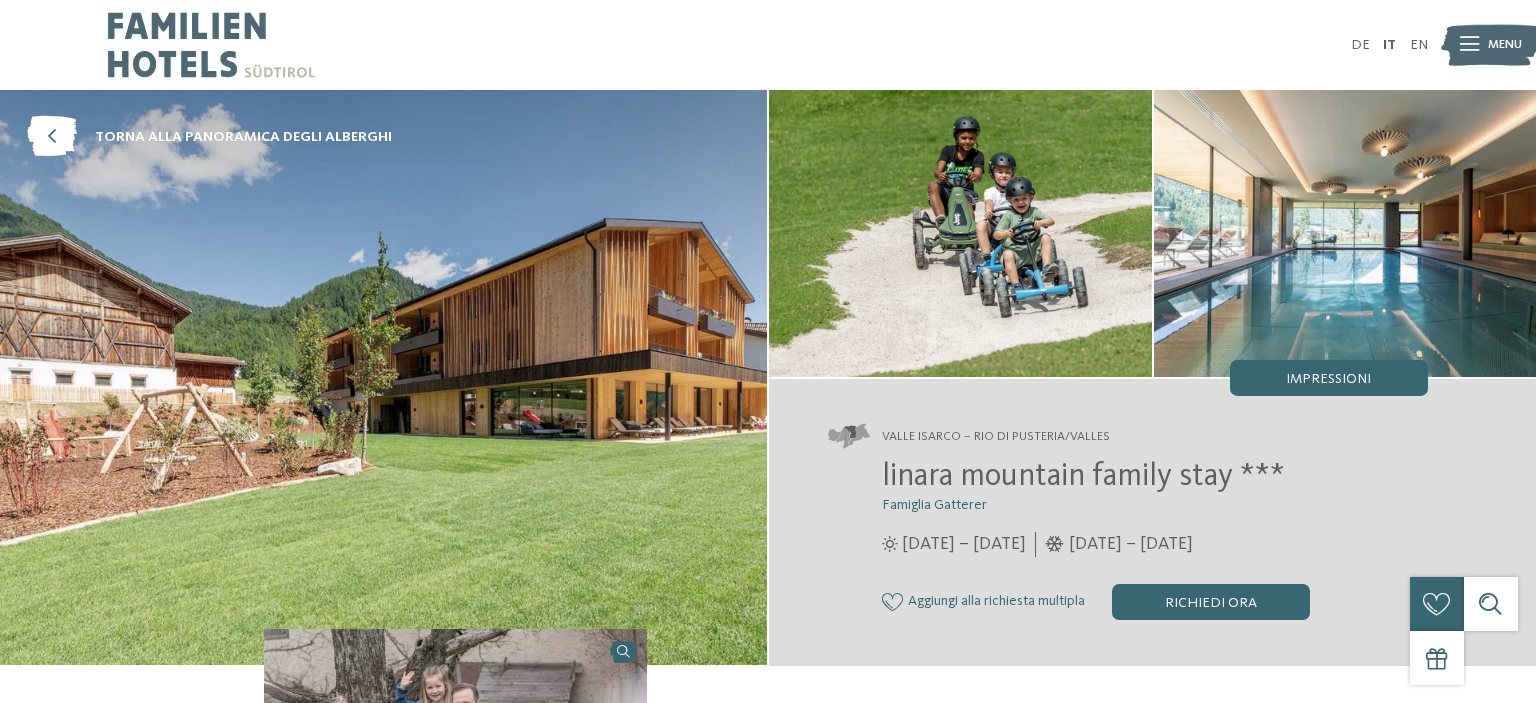 scroll, scrollTop: 0, scrollLeft: 0, axis: both 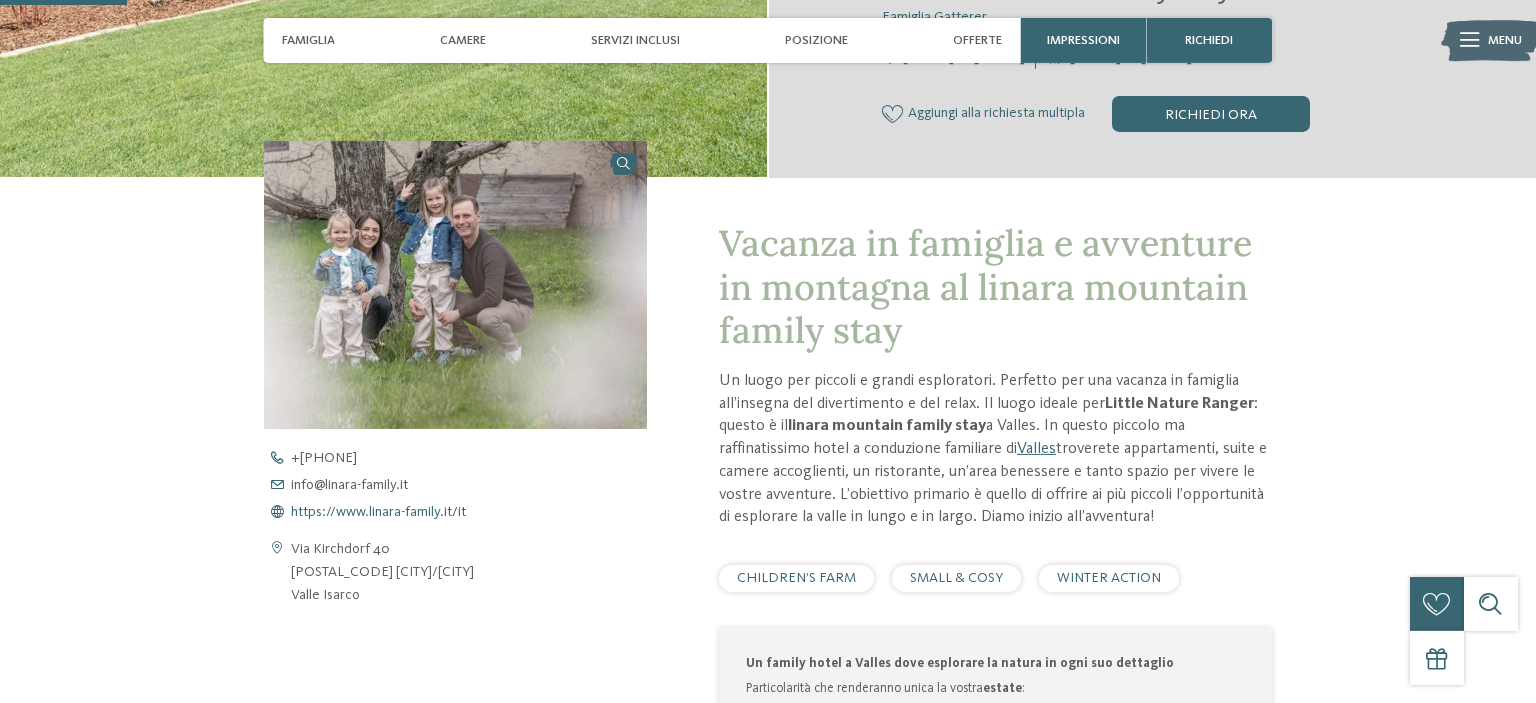 click on "https://www.linara-family.it/it" at bounding box center [378, 512] 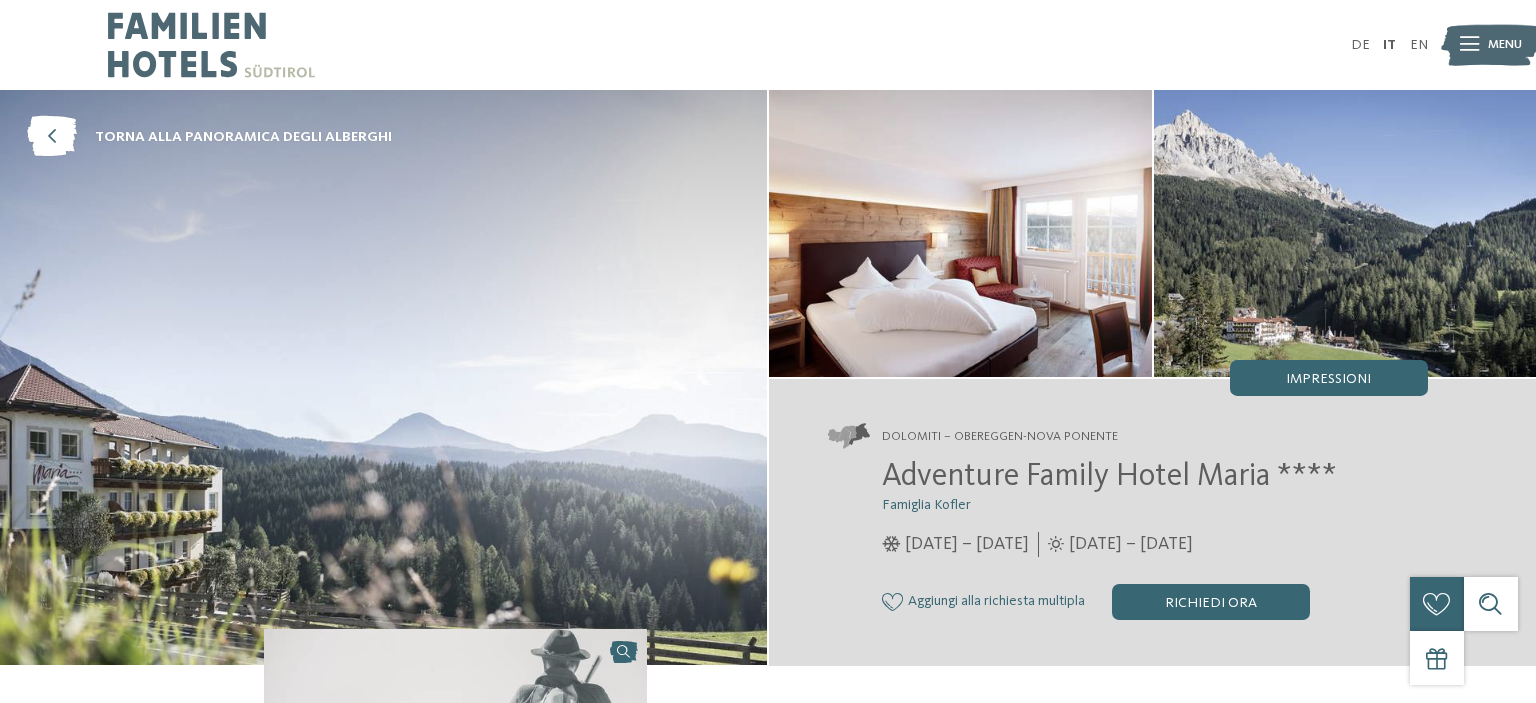 scroll, scrollTop: 0, scrollLeft: 0, axis: both 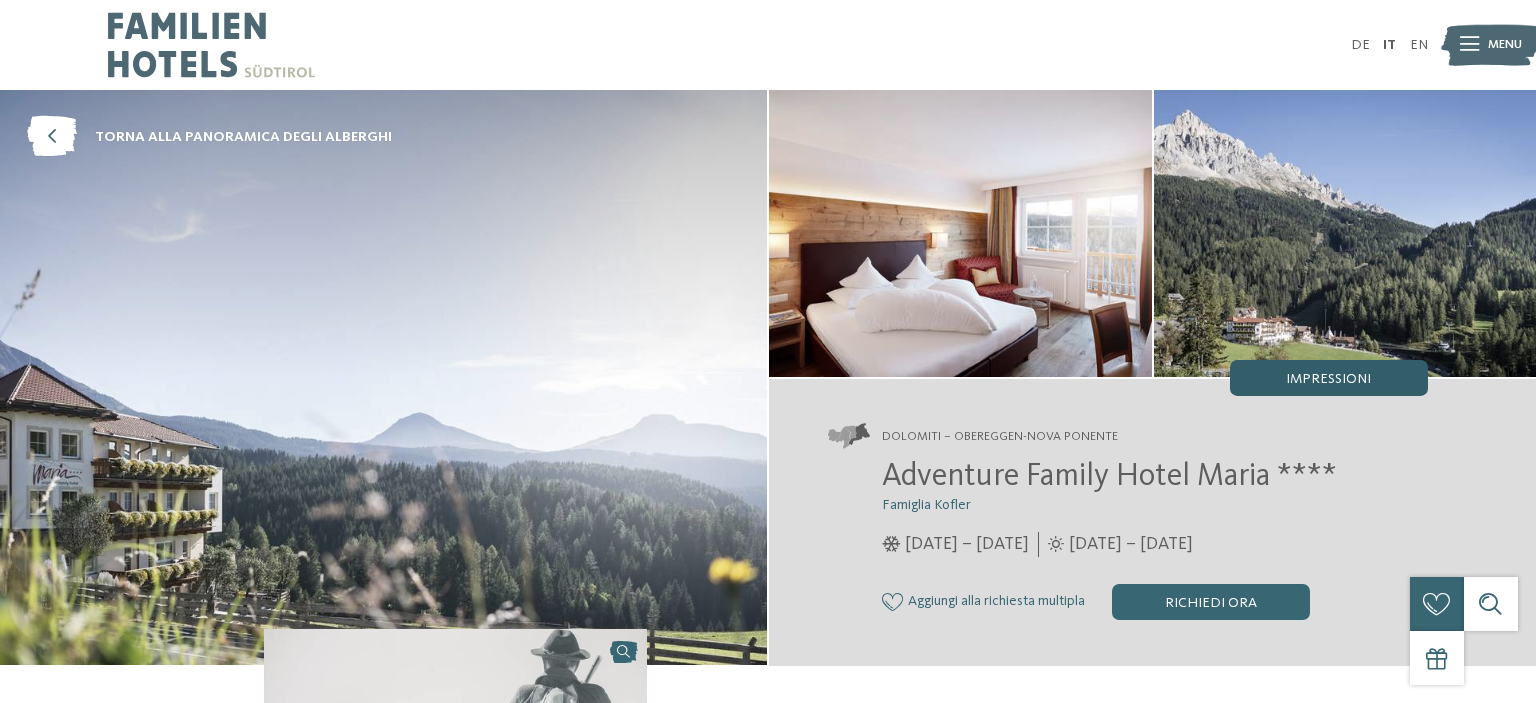 click on "Impressioni" at bounding box center (1329, 378) 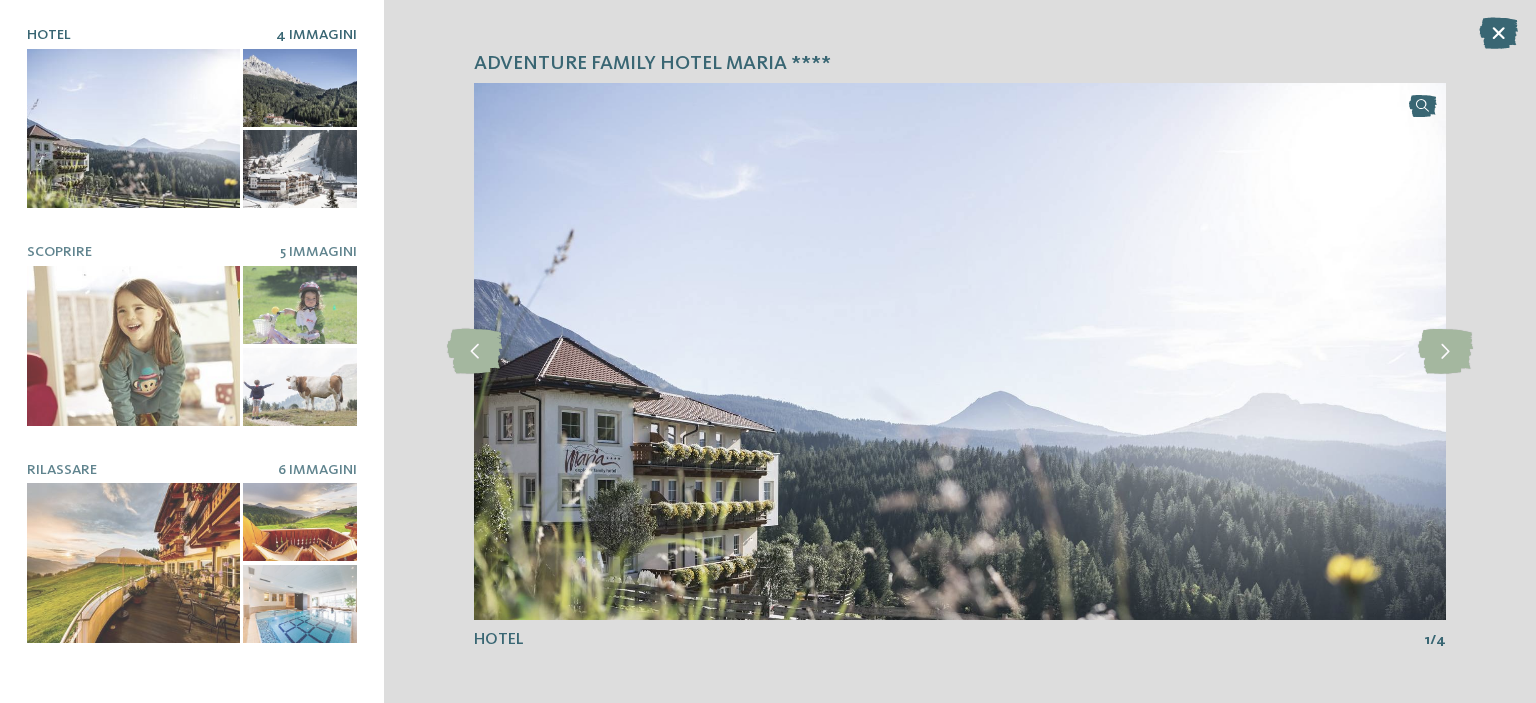 click at bounding box center (133, 129) 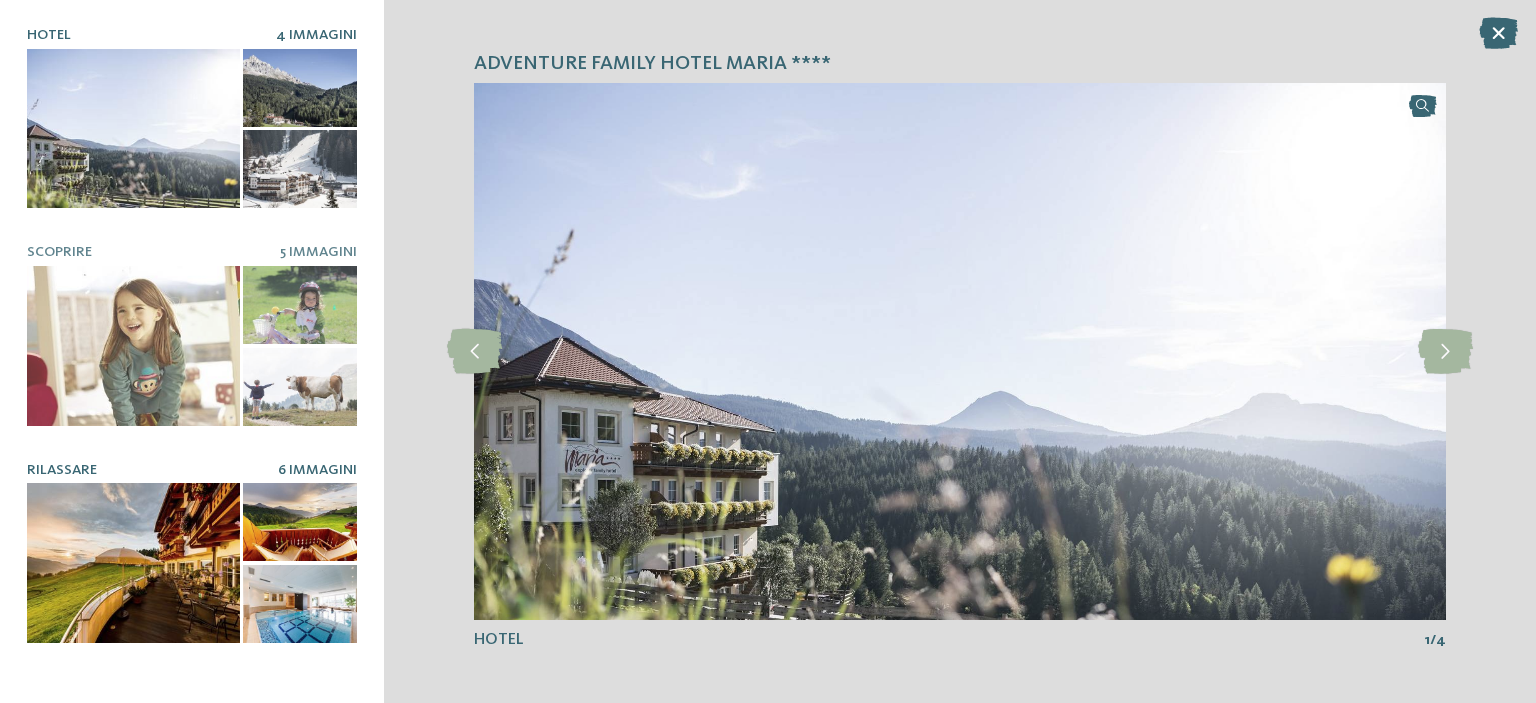 click at bounding box center [300, 522] 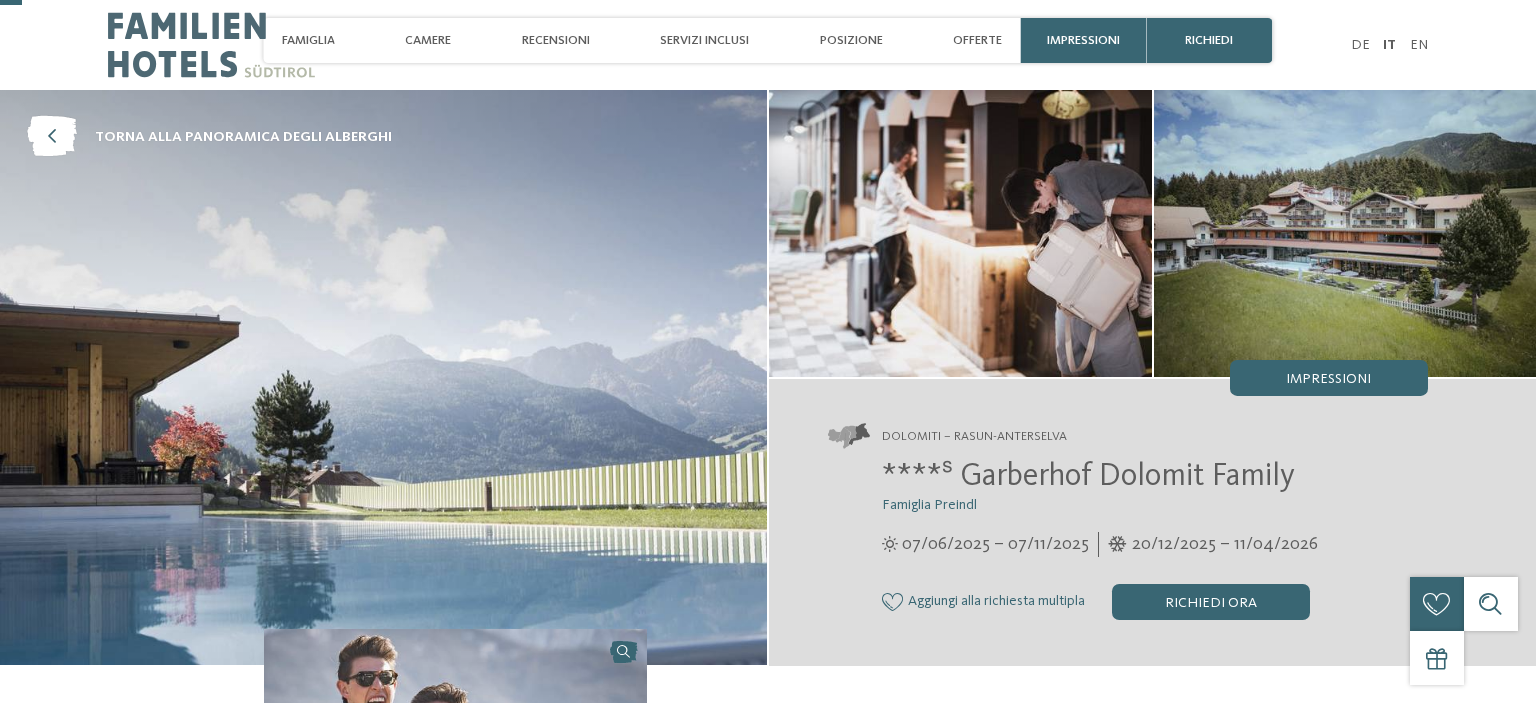 scroll, scrollTop: 312, scrollLeft: 0, axis: vertical 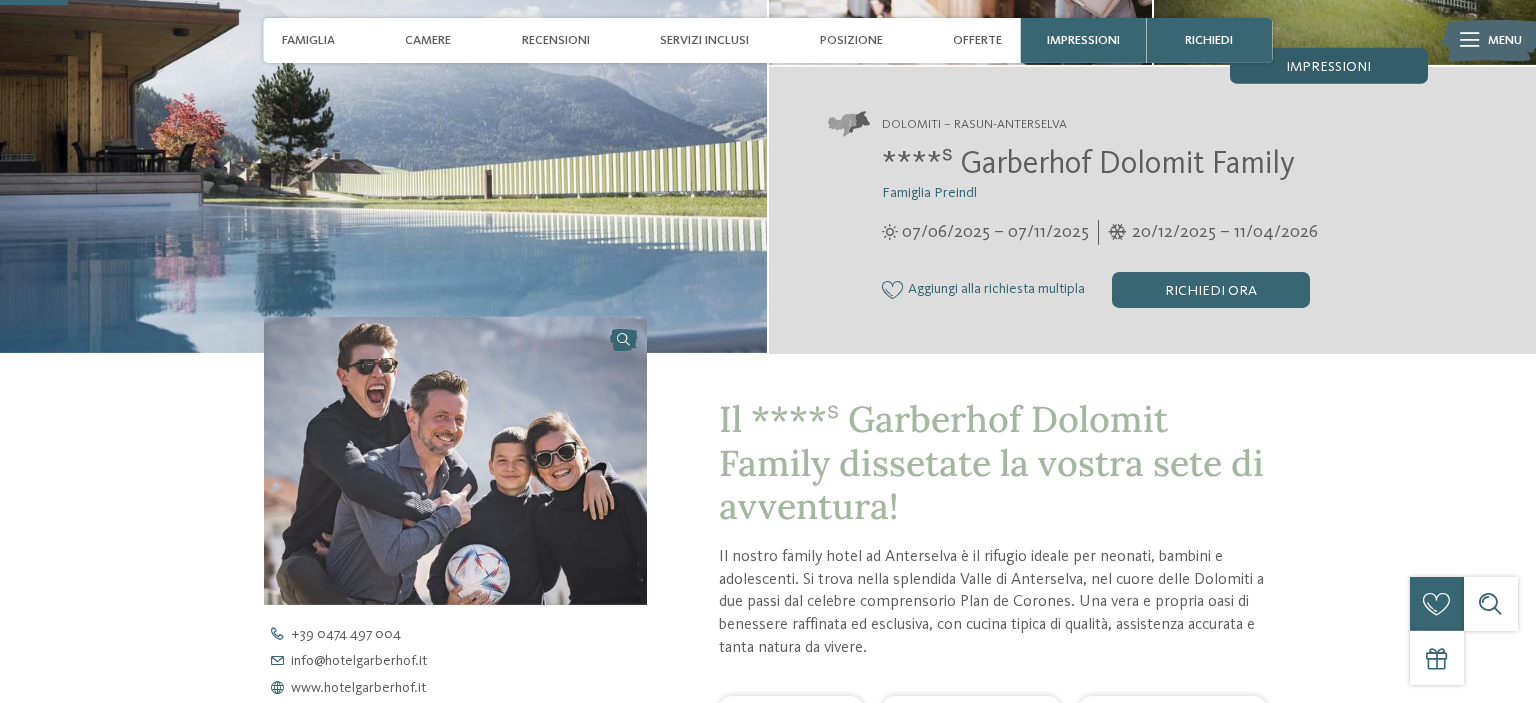 click on "Impressioni" at bounding box center (1328, 67) 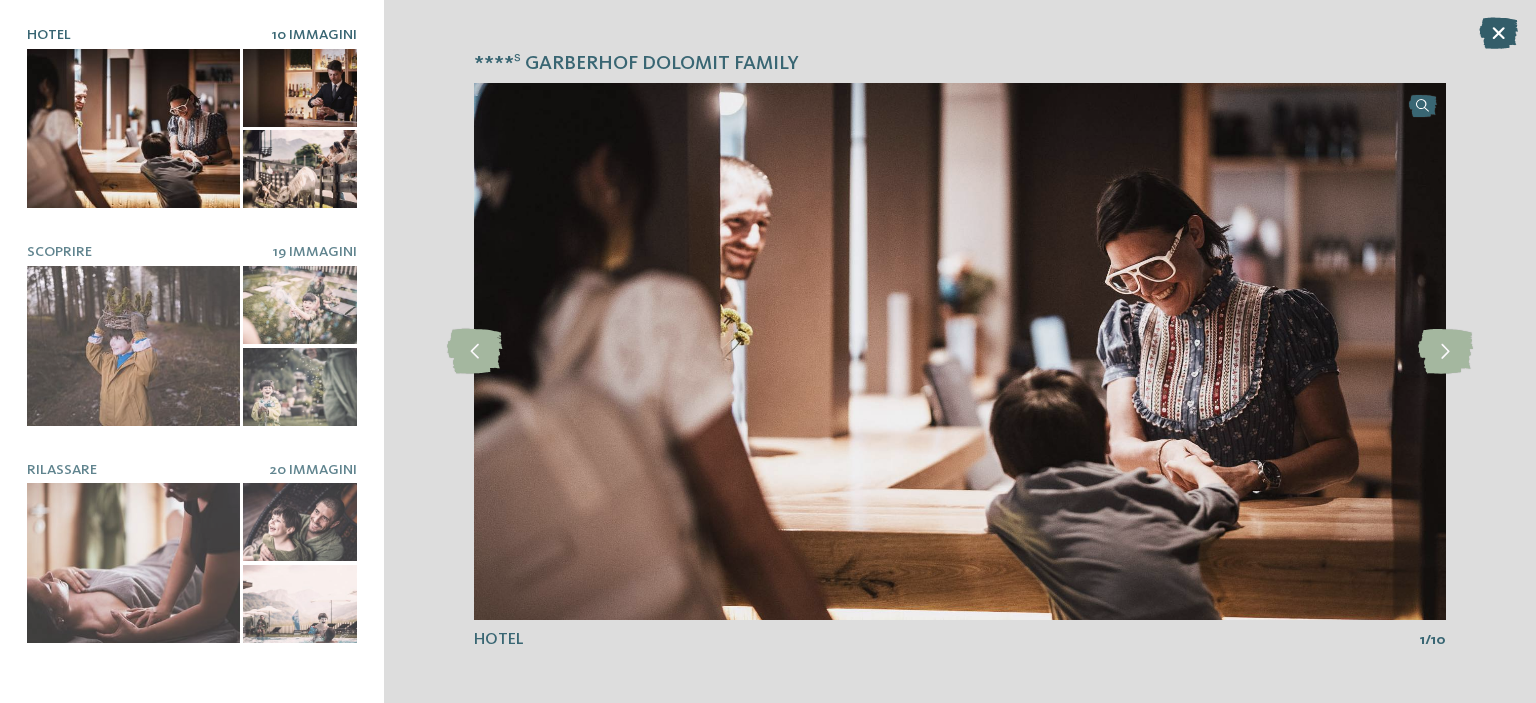 click at bounding box center (1498, 33) 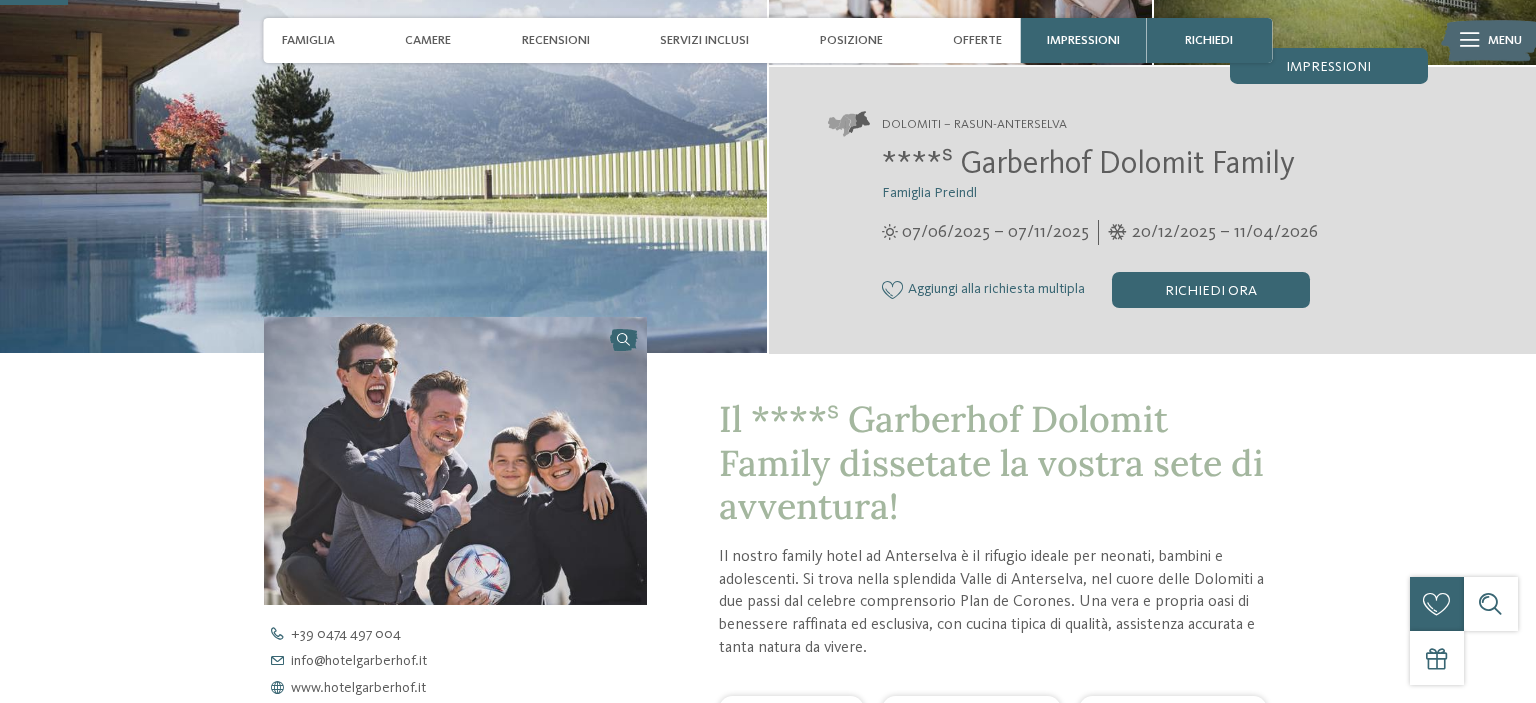 click on "****ˢ Garberhof Dolomit Family" at bounding box center (1088, 165) 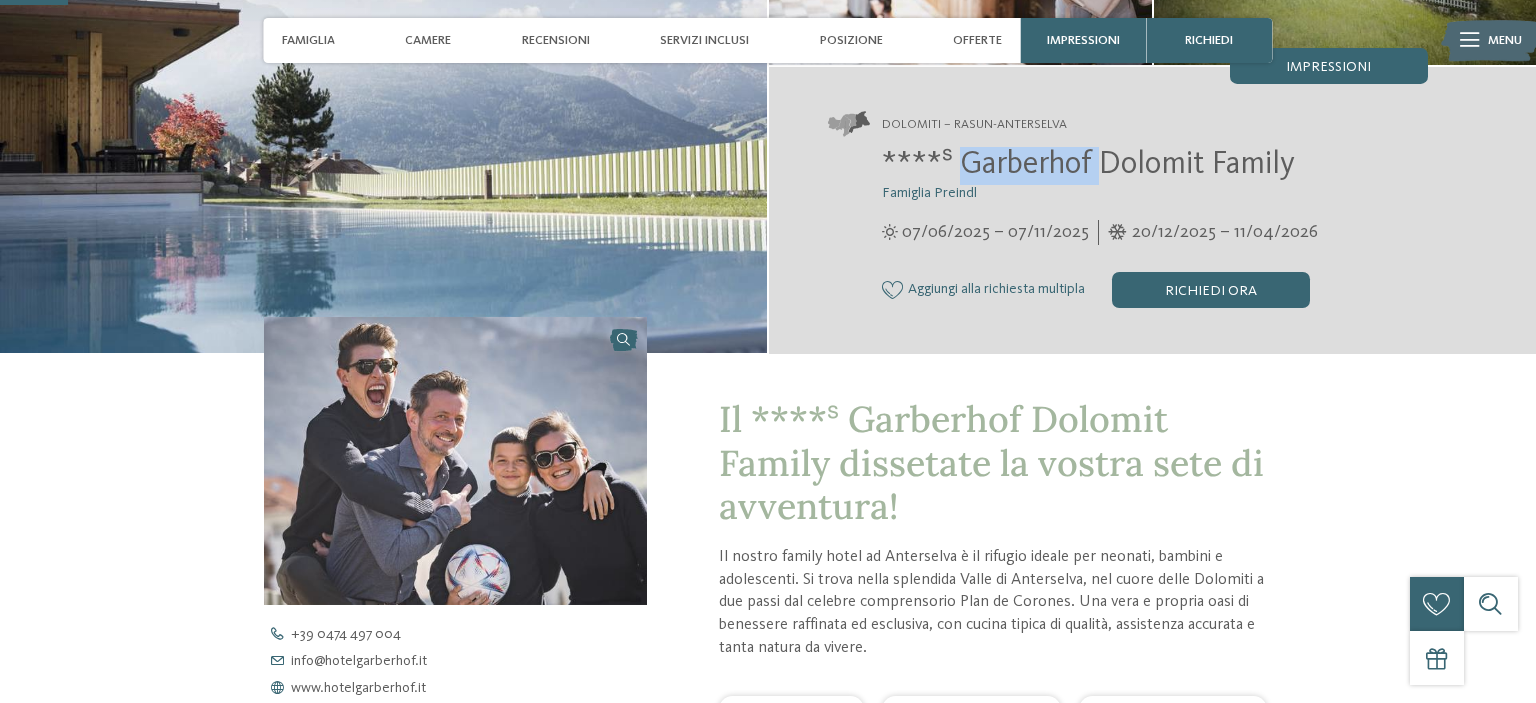 click on "****ˢ Garberhof Dolomit Family" at bounding box center [1088, 165] 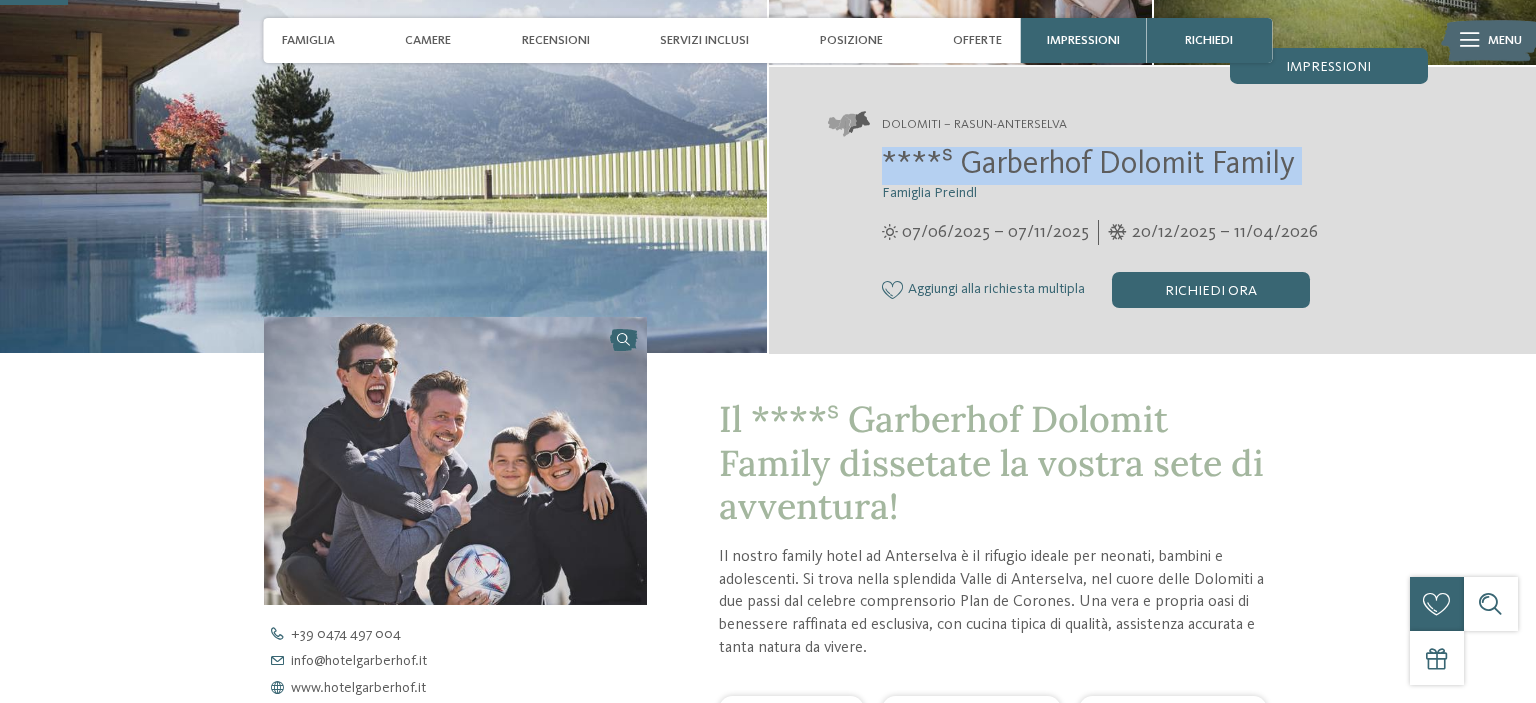 click on "****ˢ Garberhof Dolomit Family" at bounding box center (1088, 165) 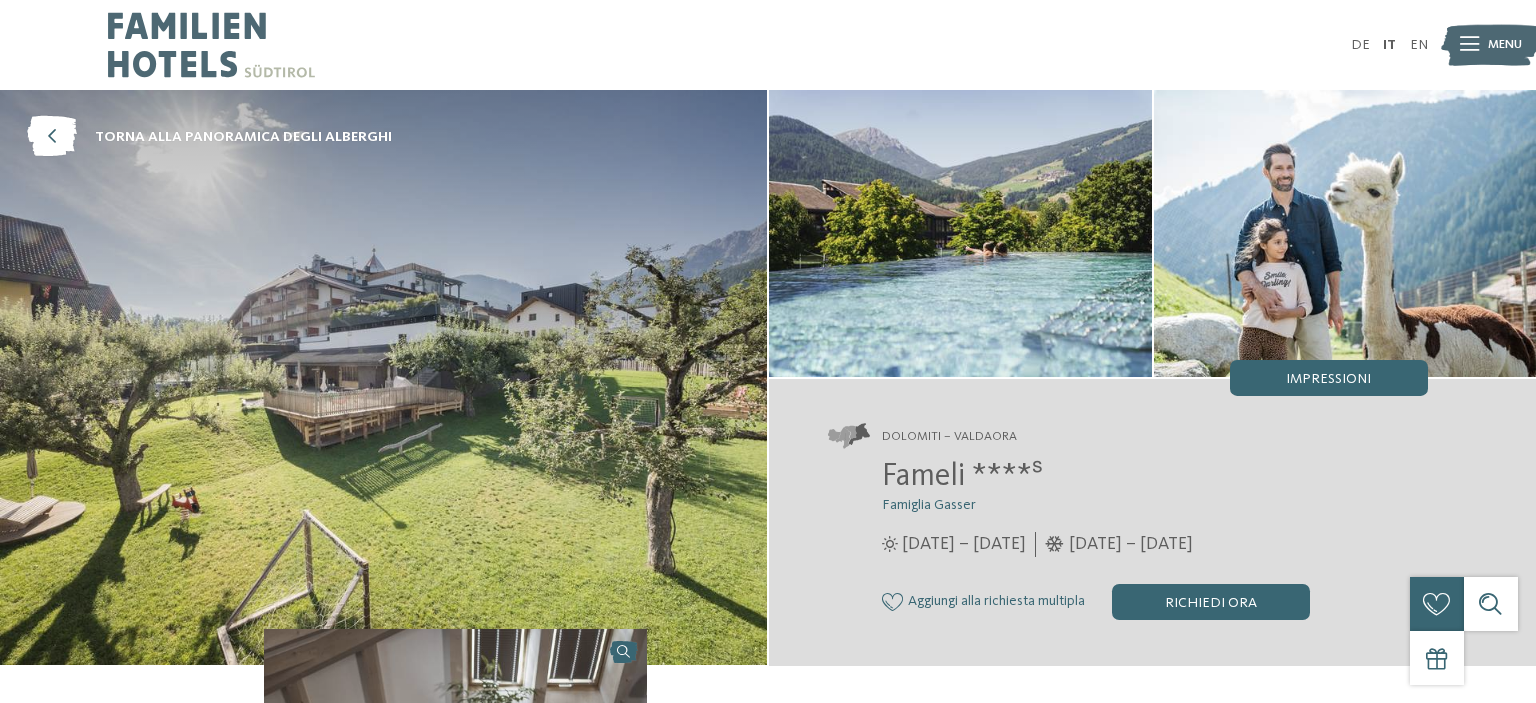 scroll, scrollTop: 0, scrollLeft: 0, axis: both 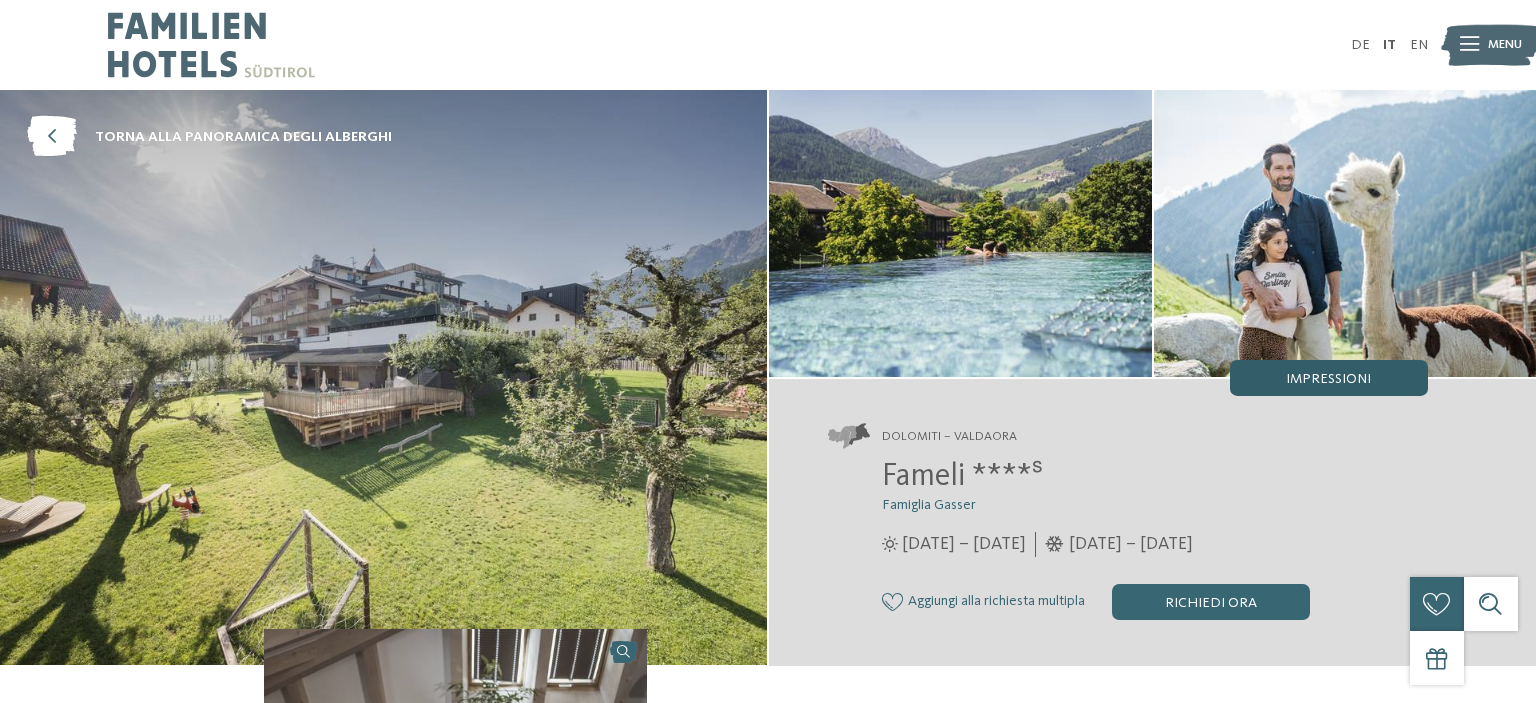 click on "Impressioni" at bounding box center (1328, 379) 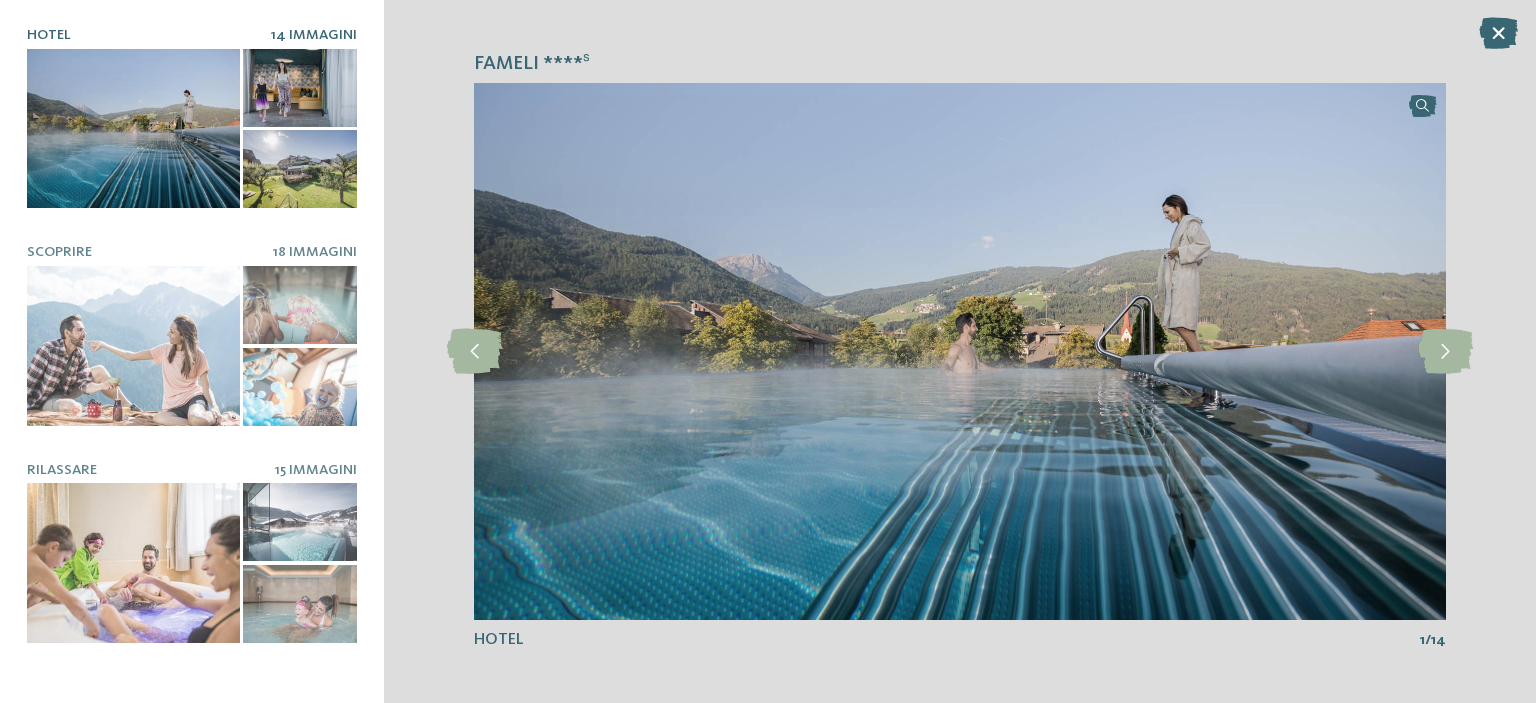 click at bounding box center (133, 129) 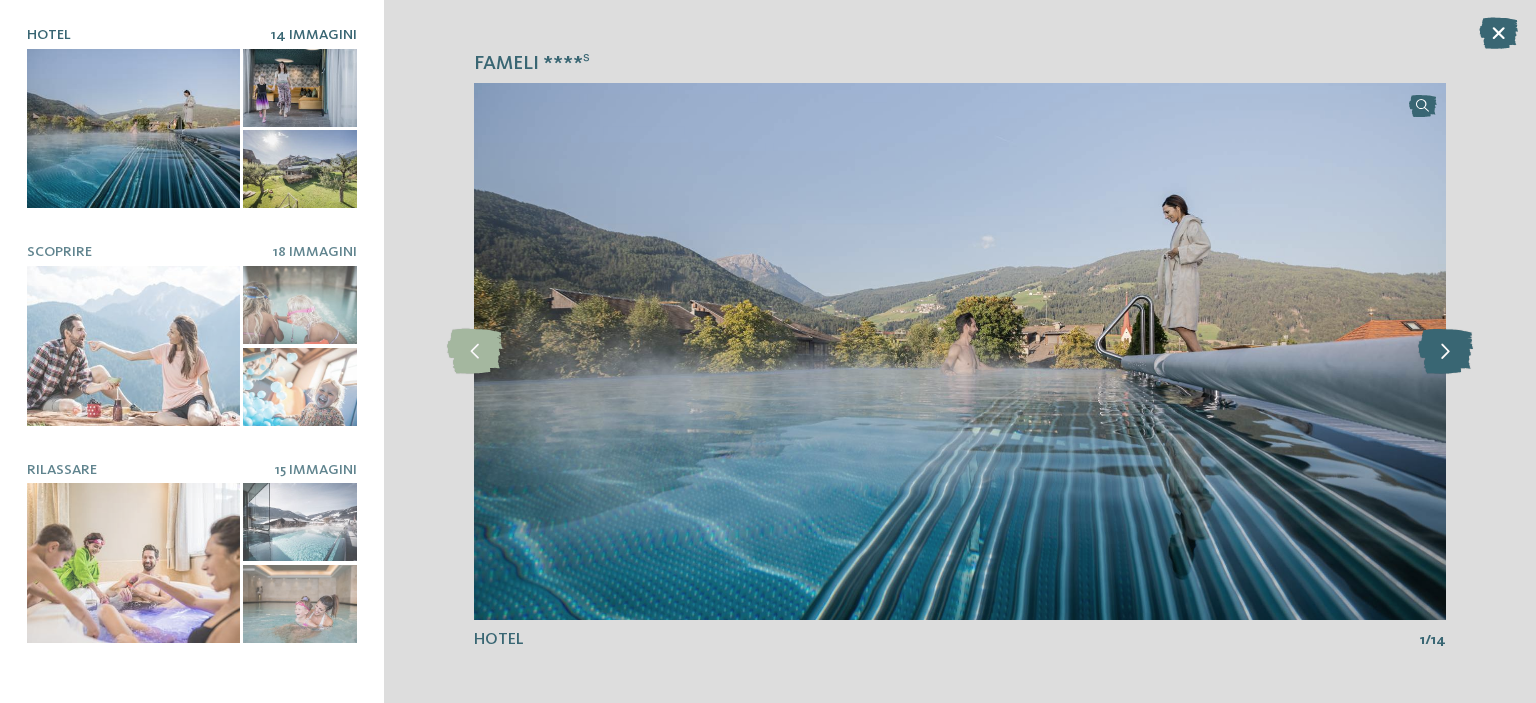 click at bounding box center [1445, 351] 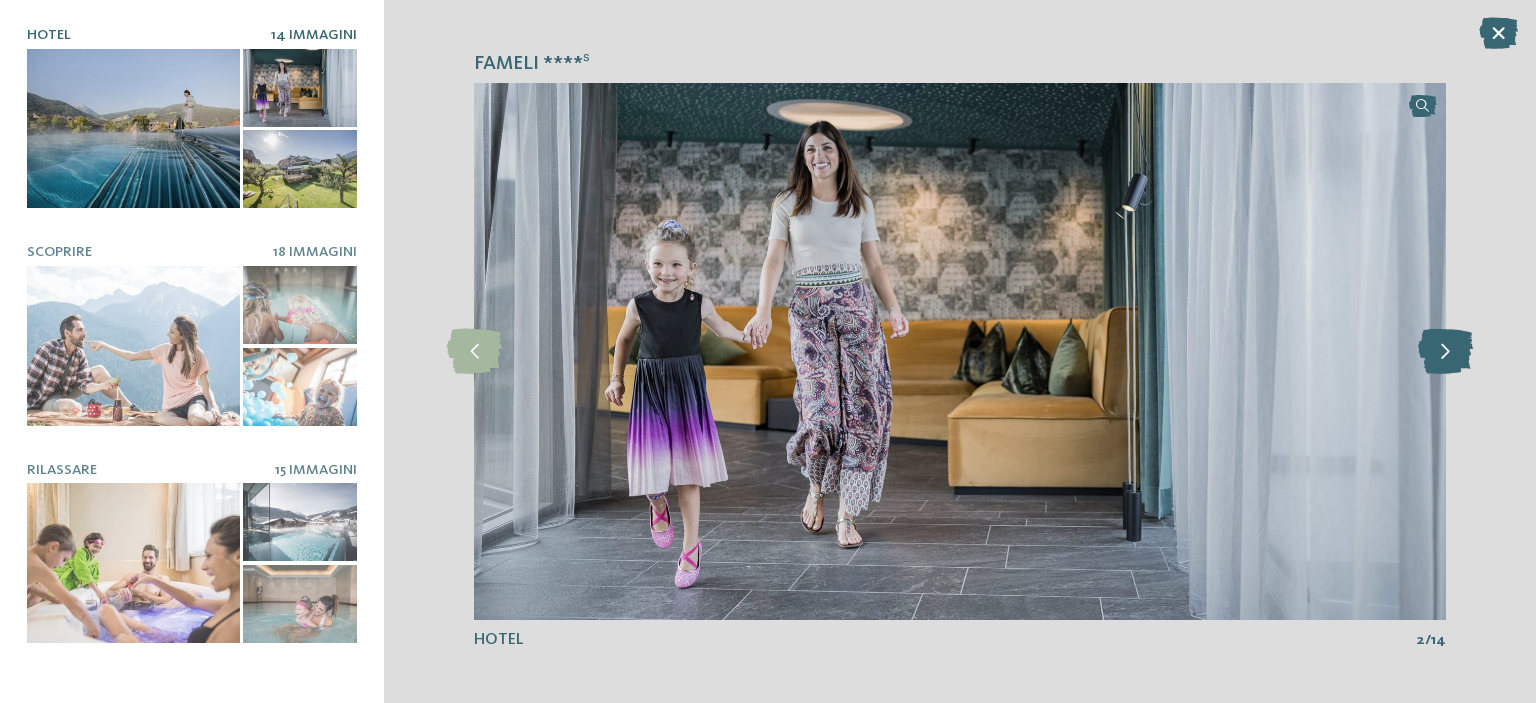 click at bounding box center (1445, 351) 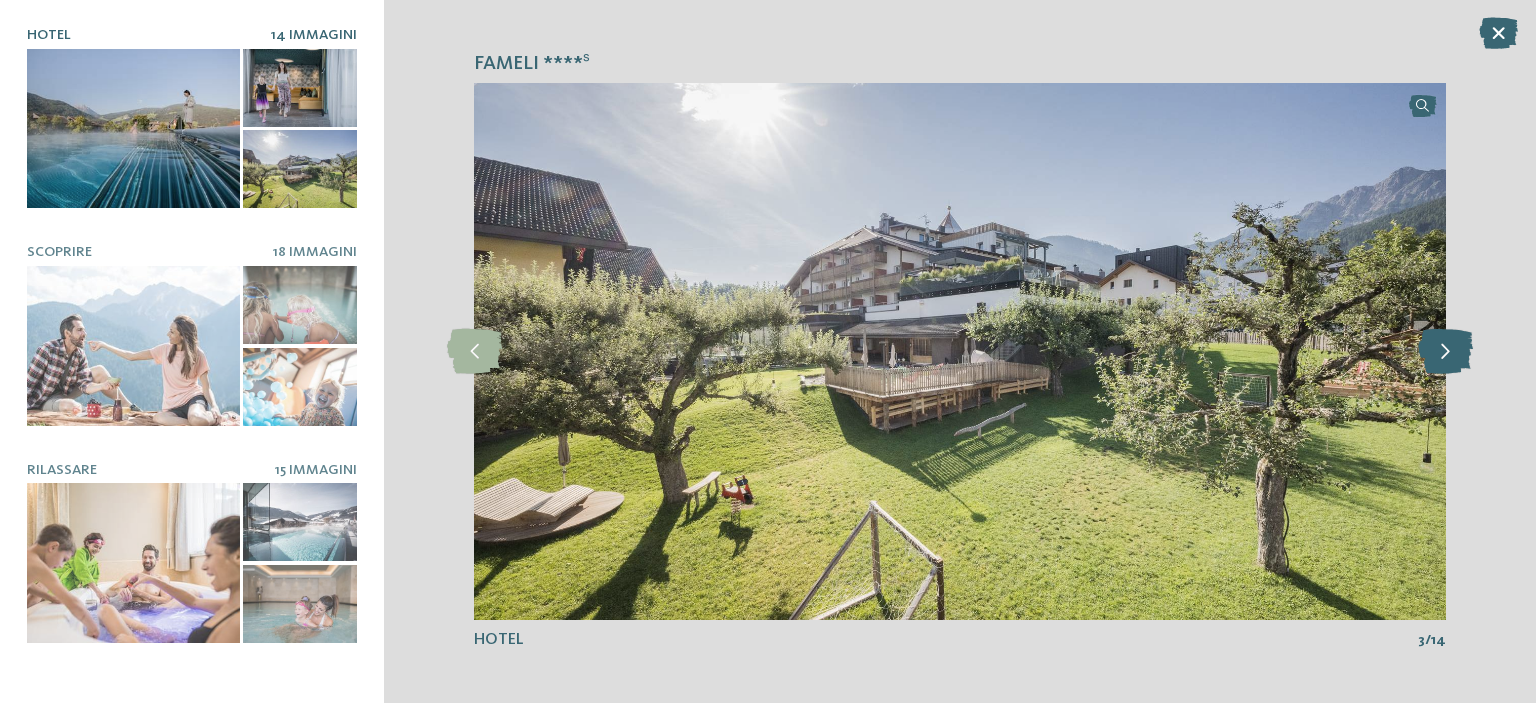 click at bounding box center [1445, 351] 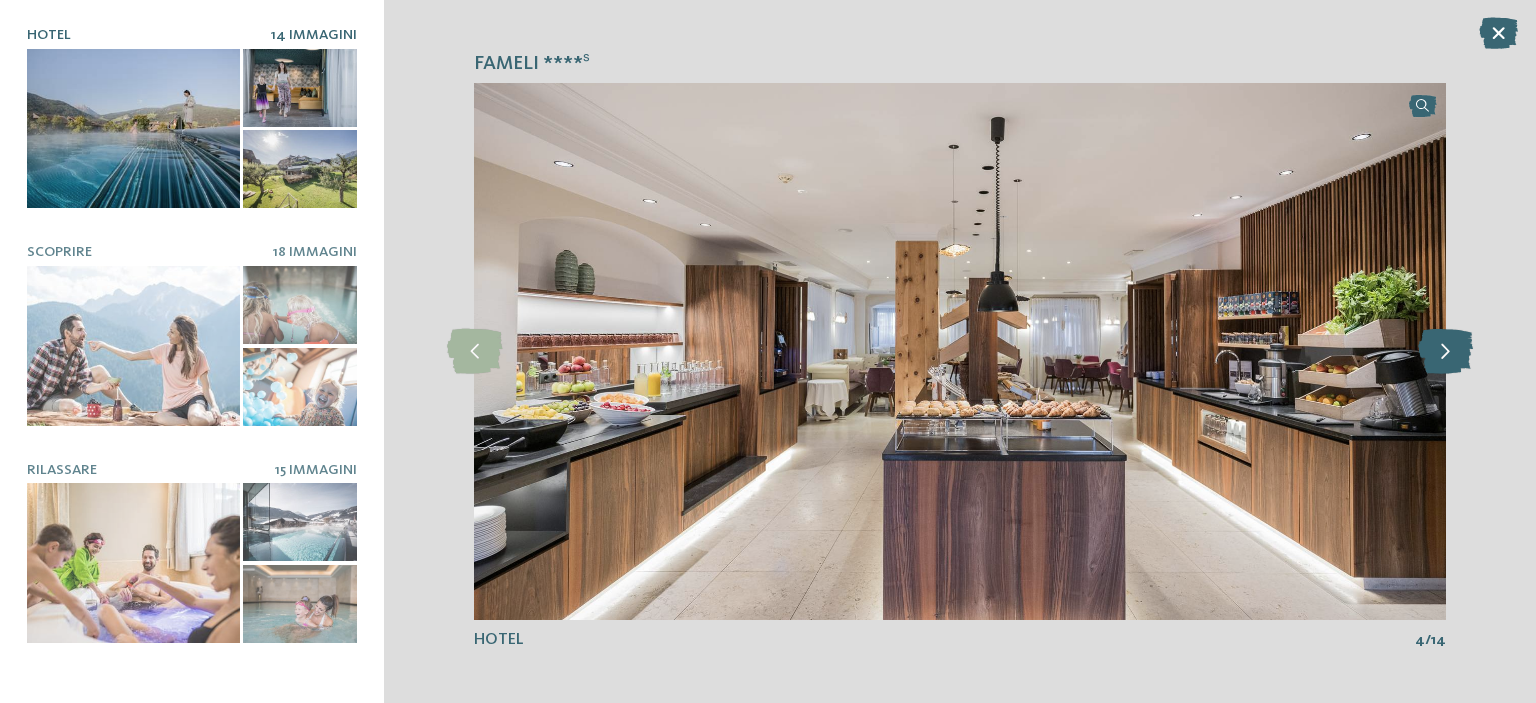 click at bounding box center (1445, 351) 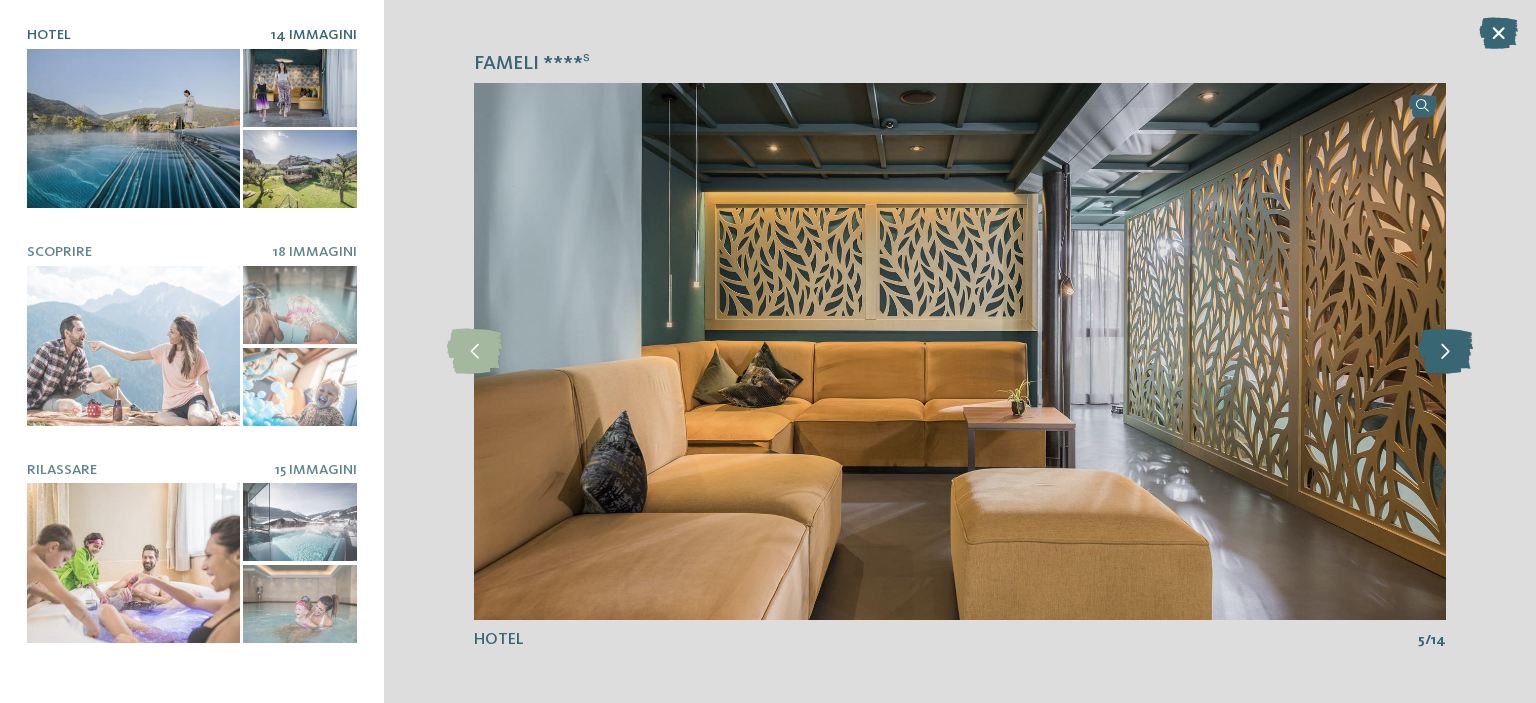 click at bounding box center [1445, 351] 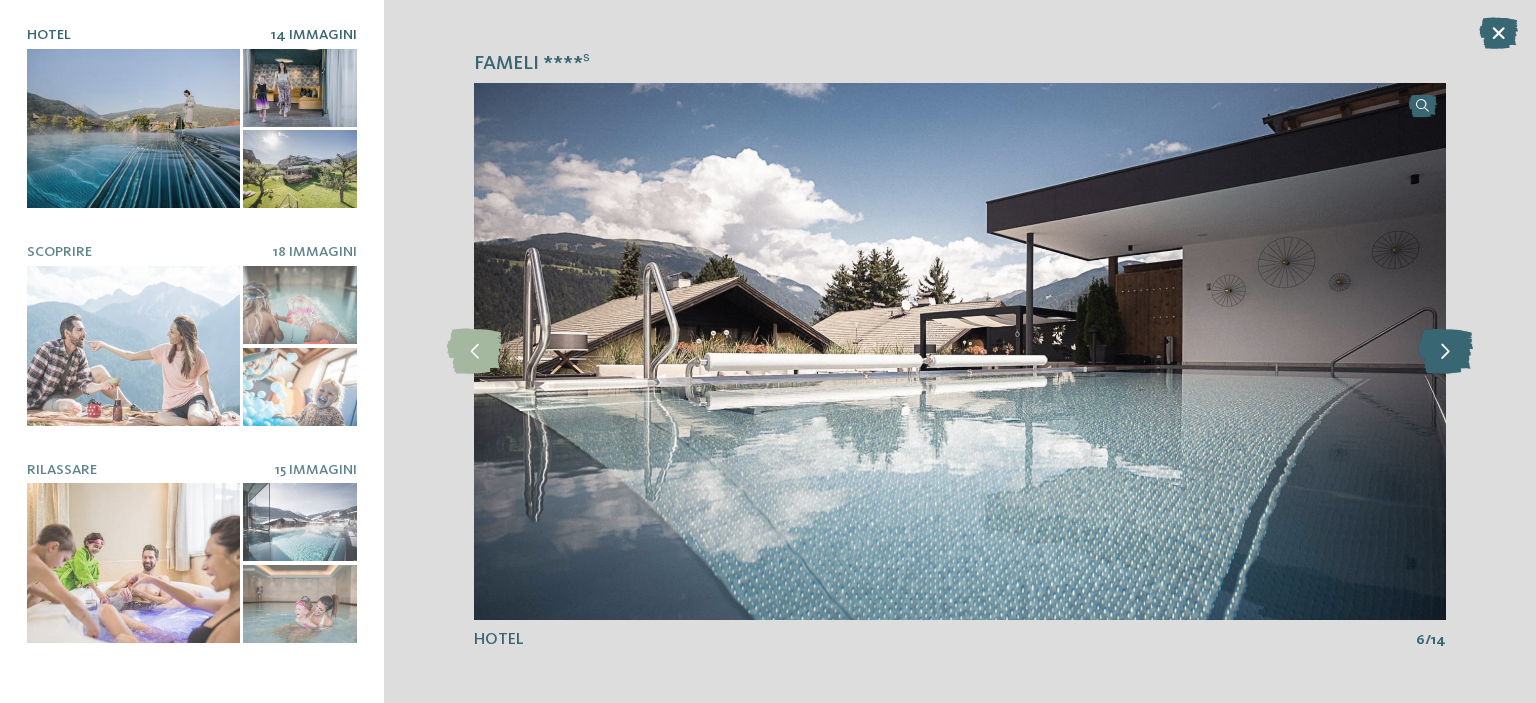 click at bounding box center [1445, 351] 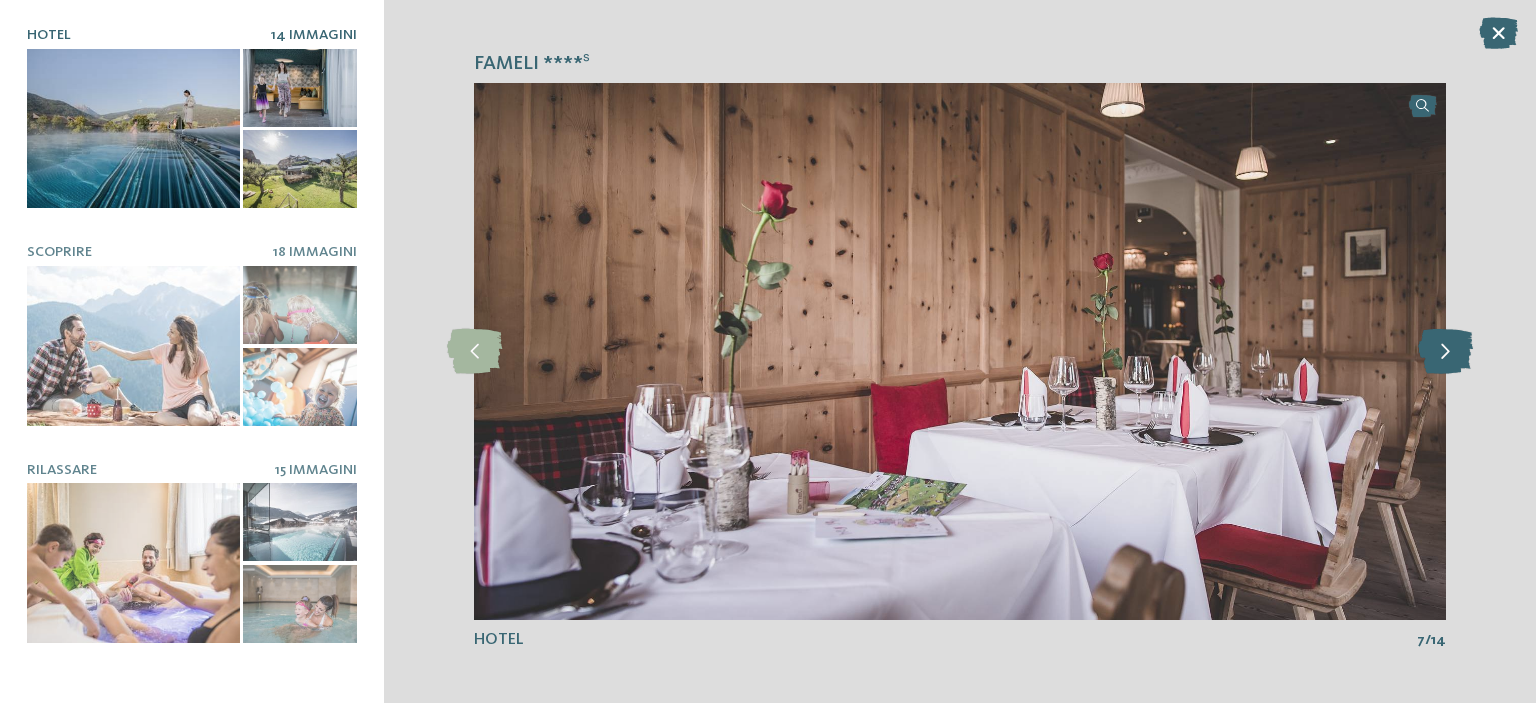 click at bounding box center (1445, 351) 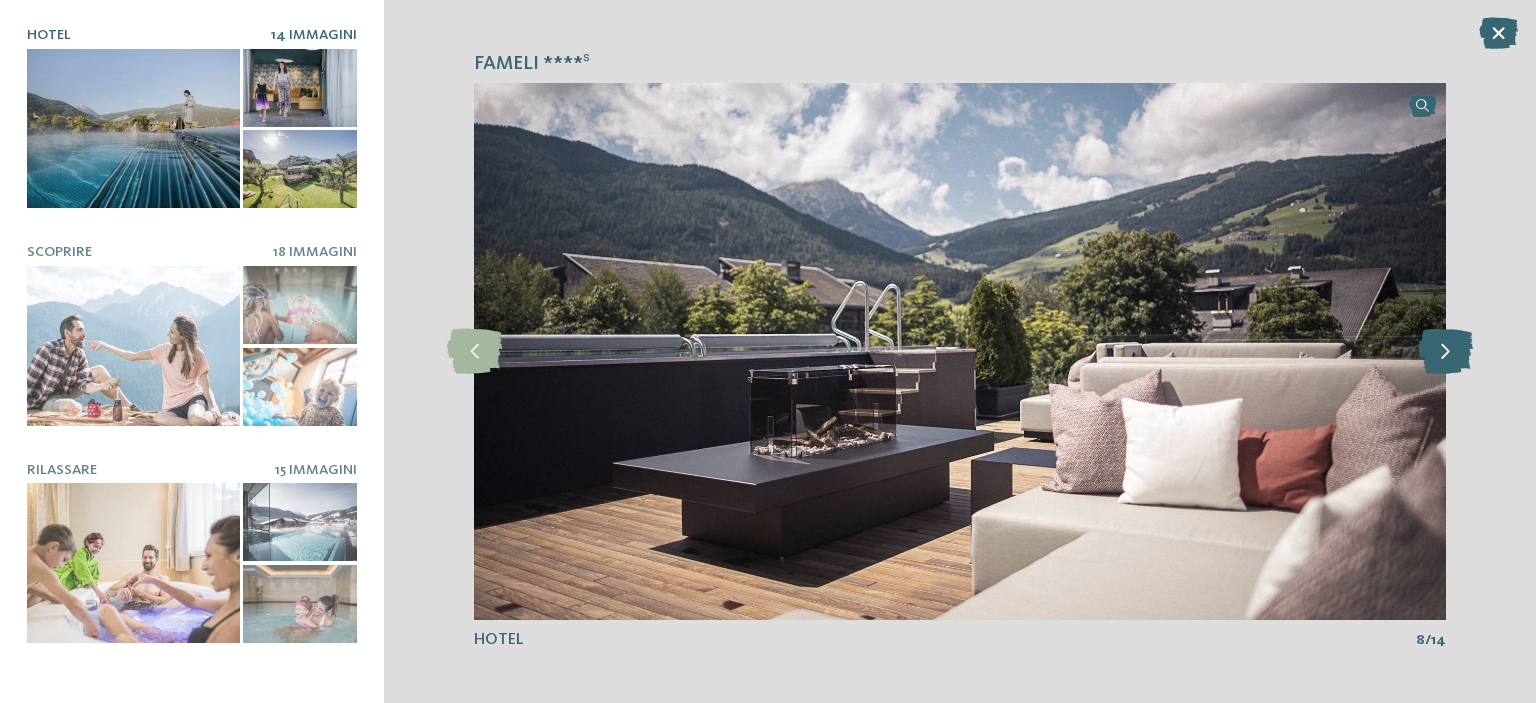 click at bounding box center [1445, 351] 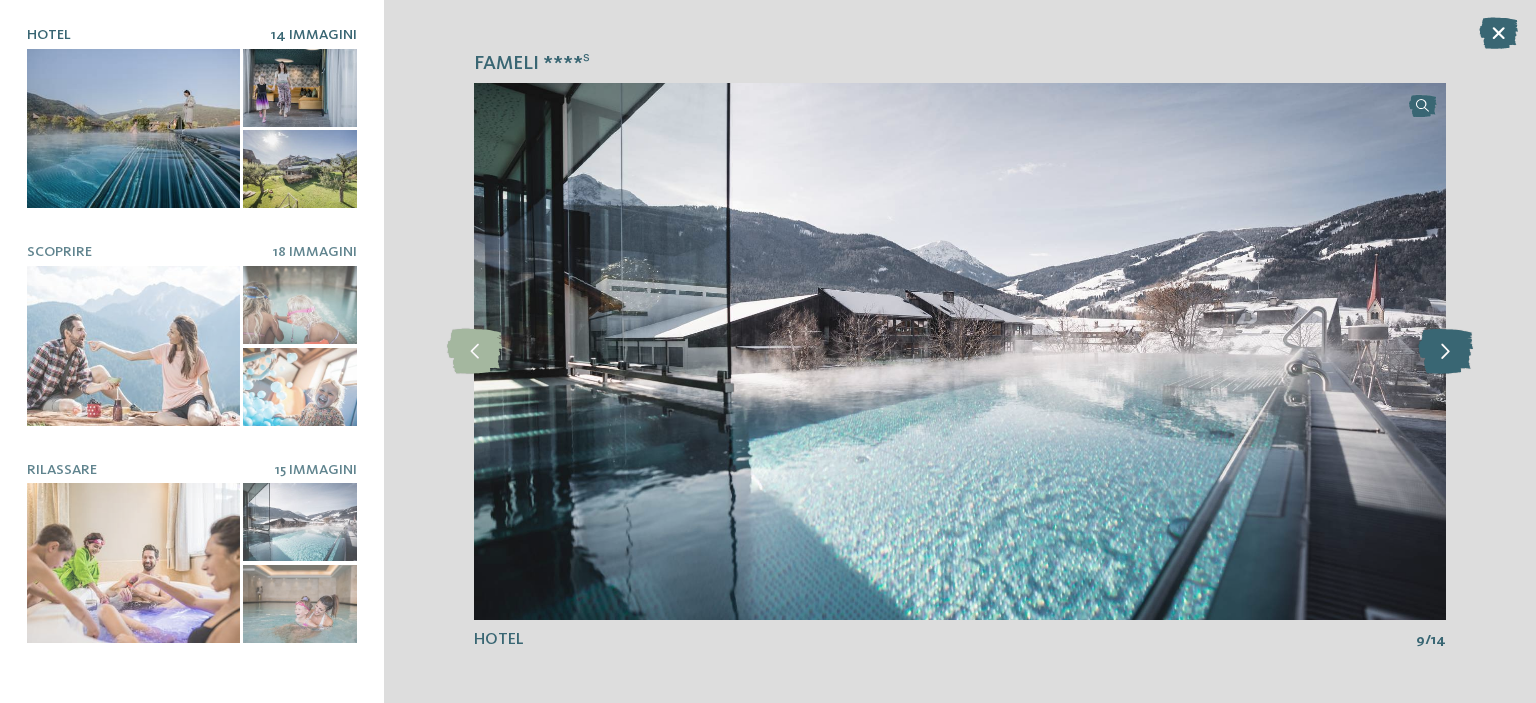 click at bounding box center [1445, 351] 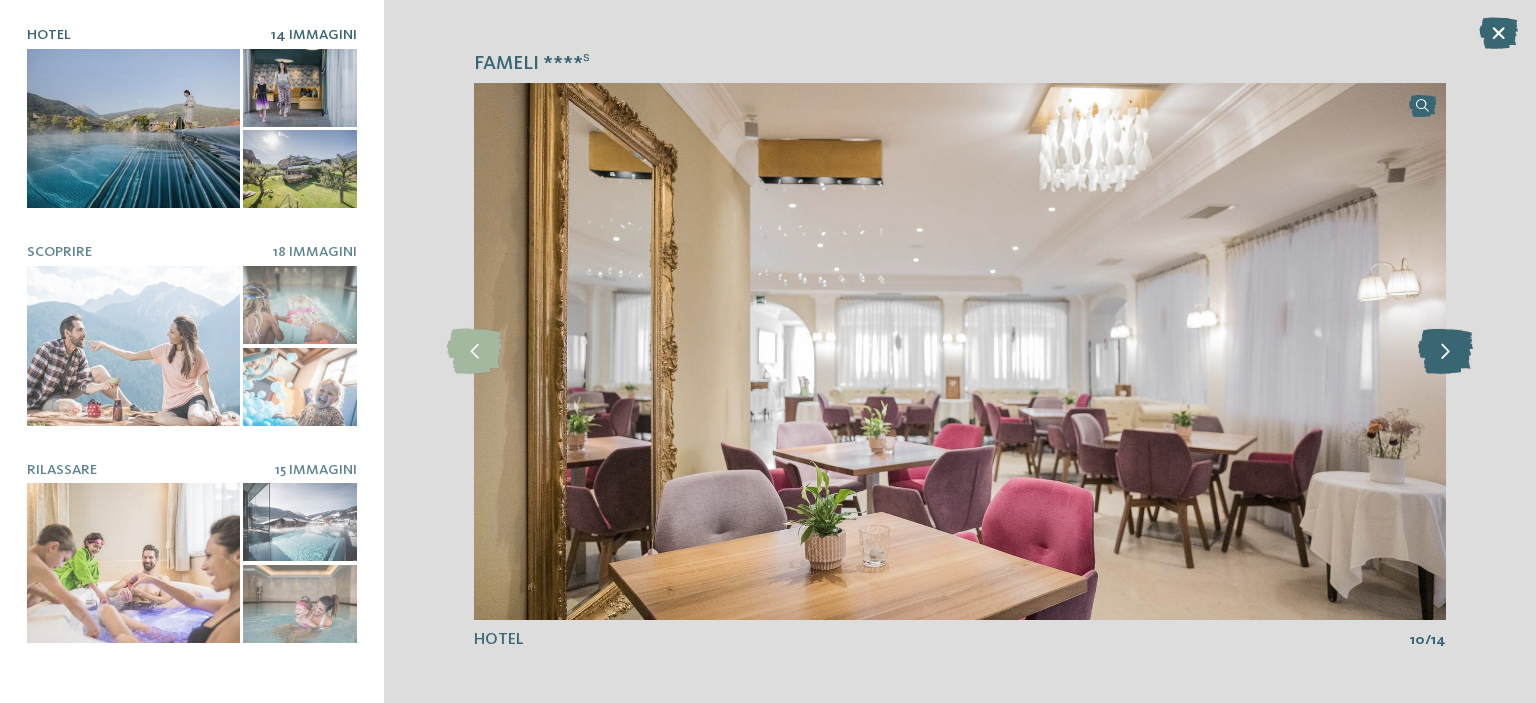 click at bounding box center [1445, 351] 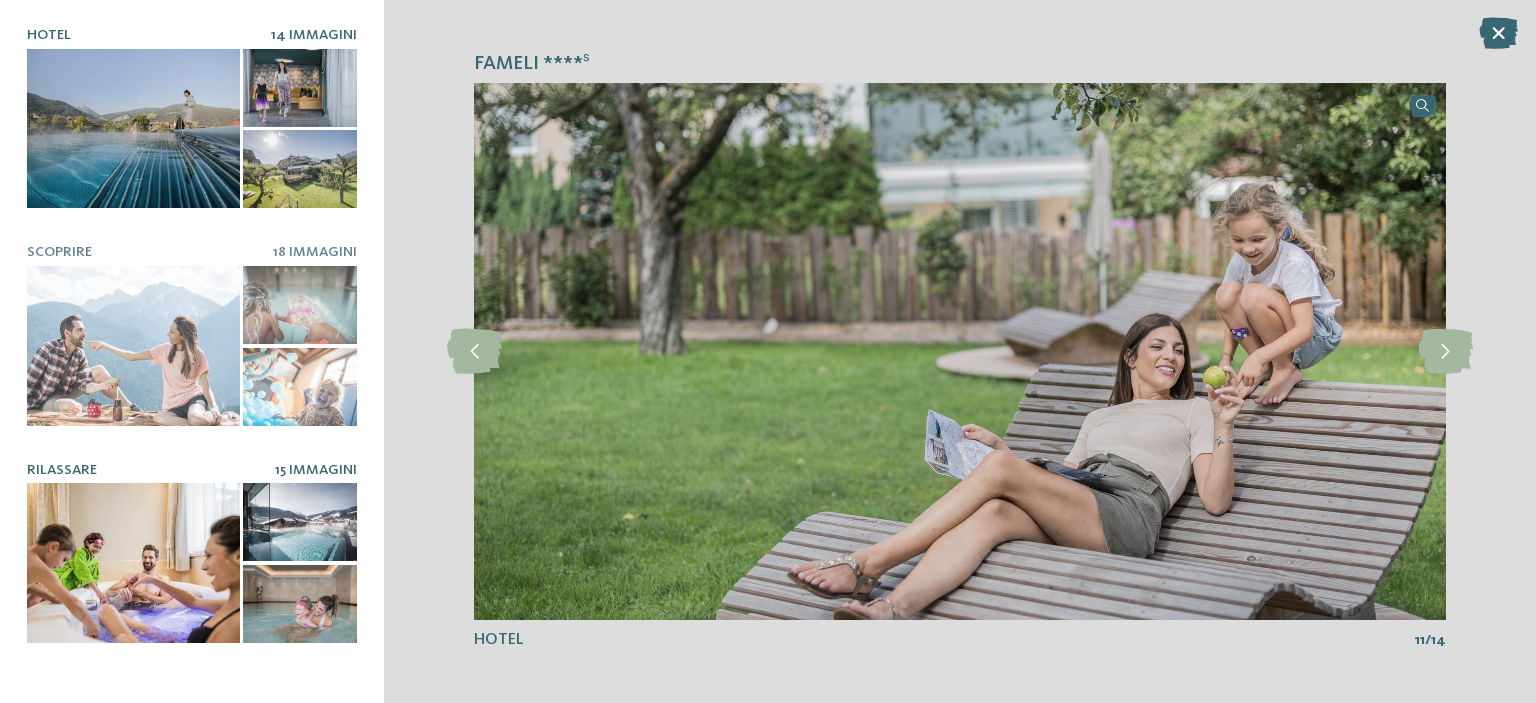 click at bounding box center (133, 563) 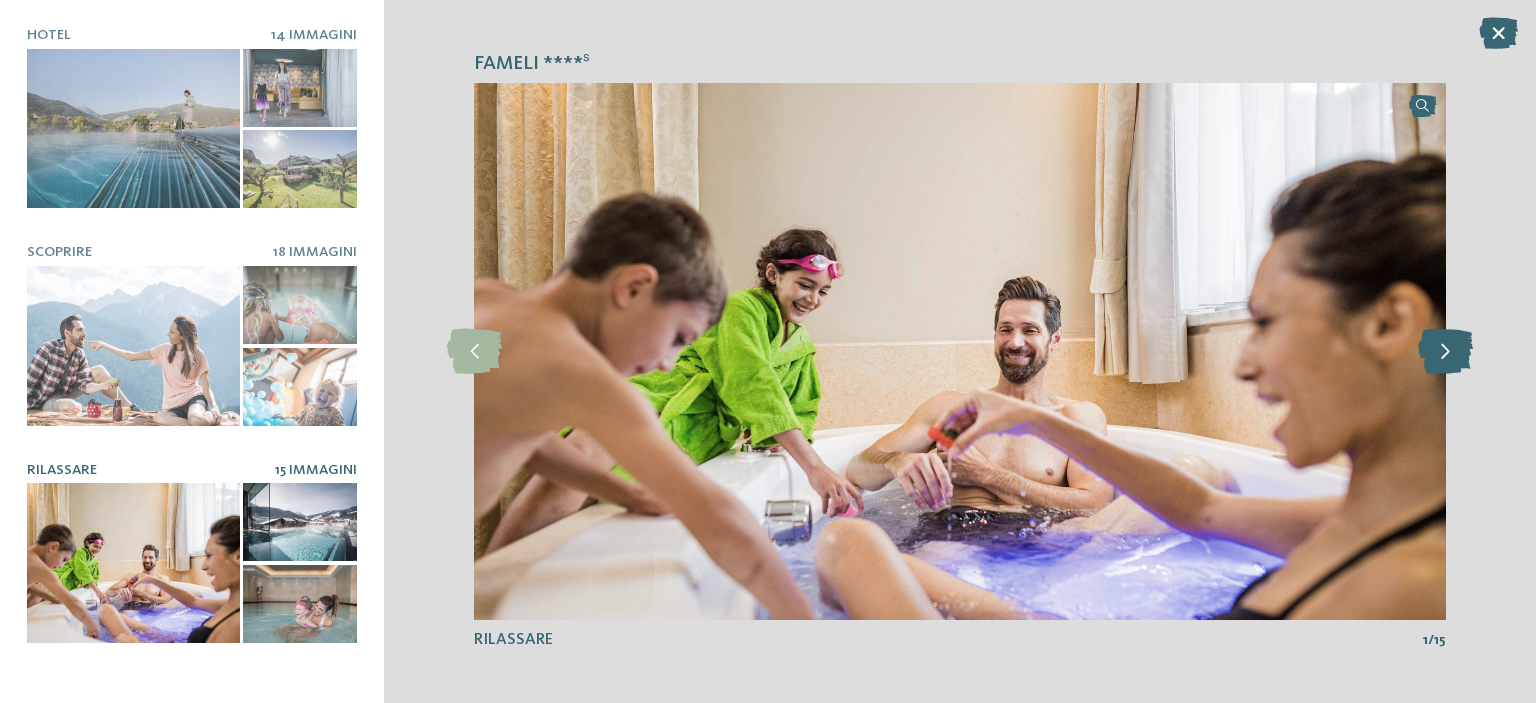 click at bounding box center [1445, 351] 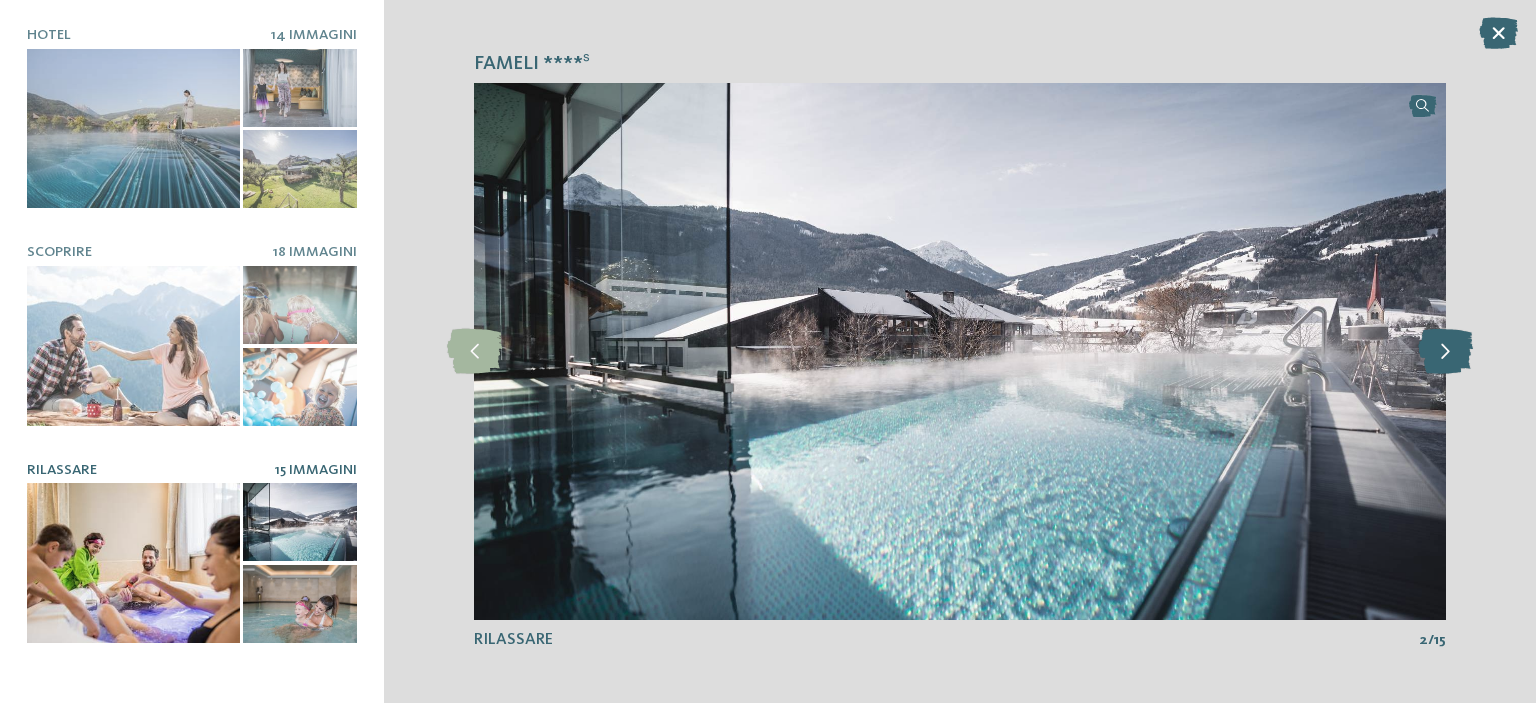 click at bounding box center [1445, 351] 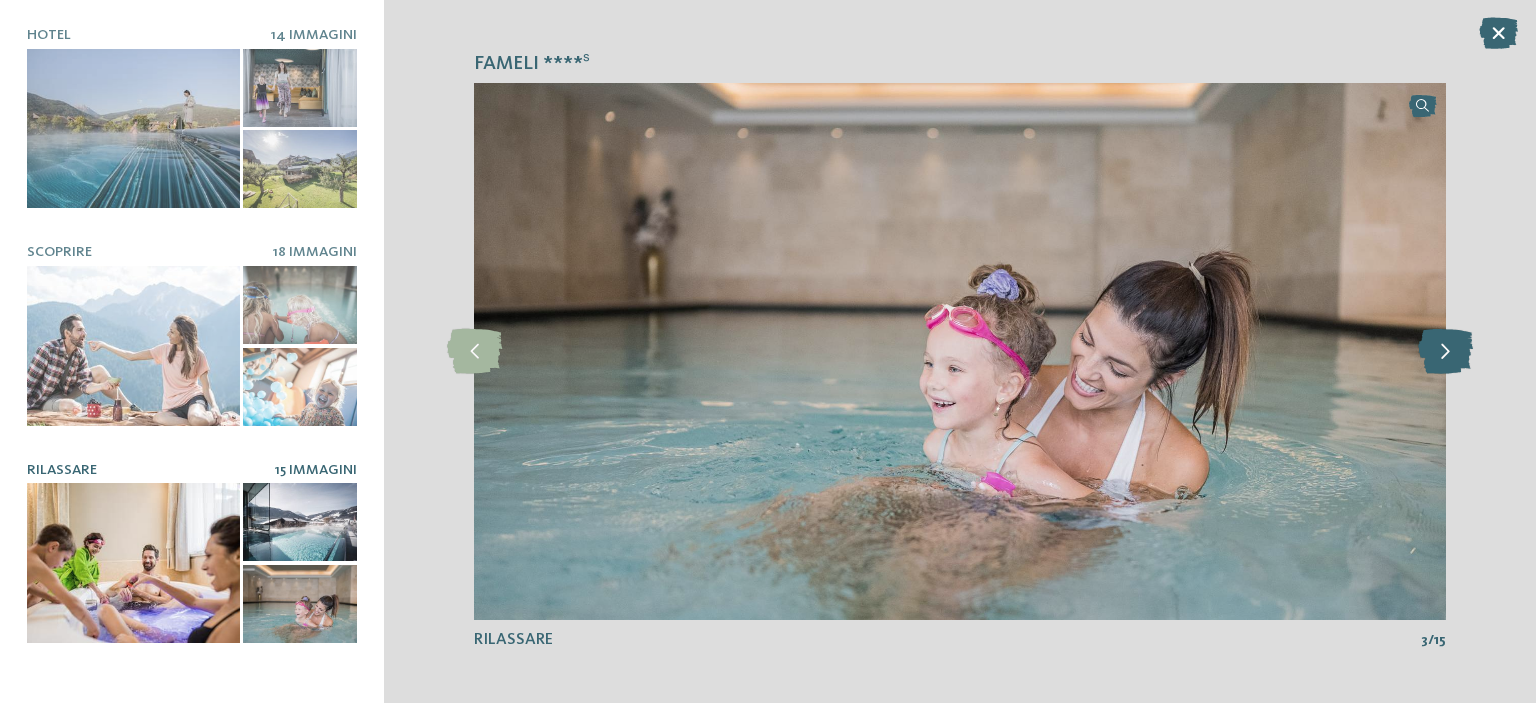 click at bounding box center (1445, 351) 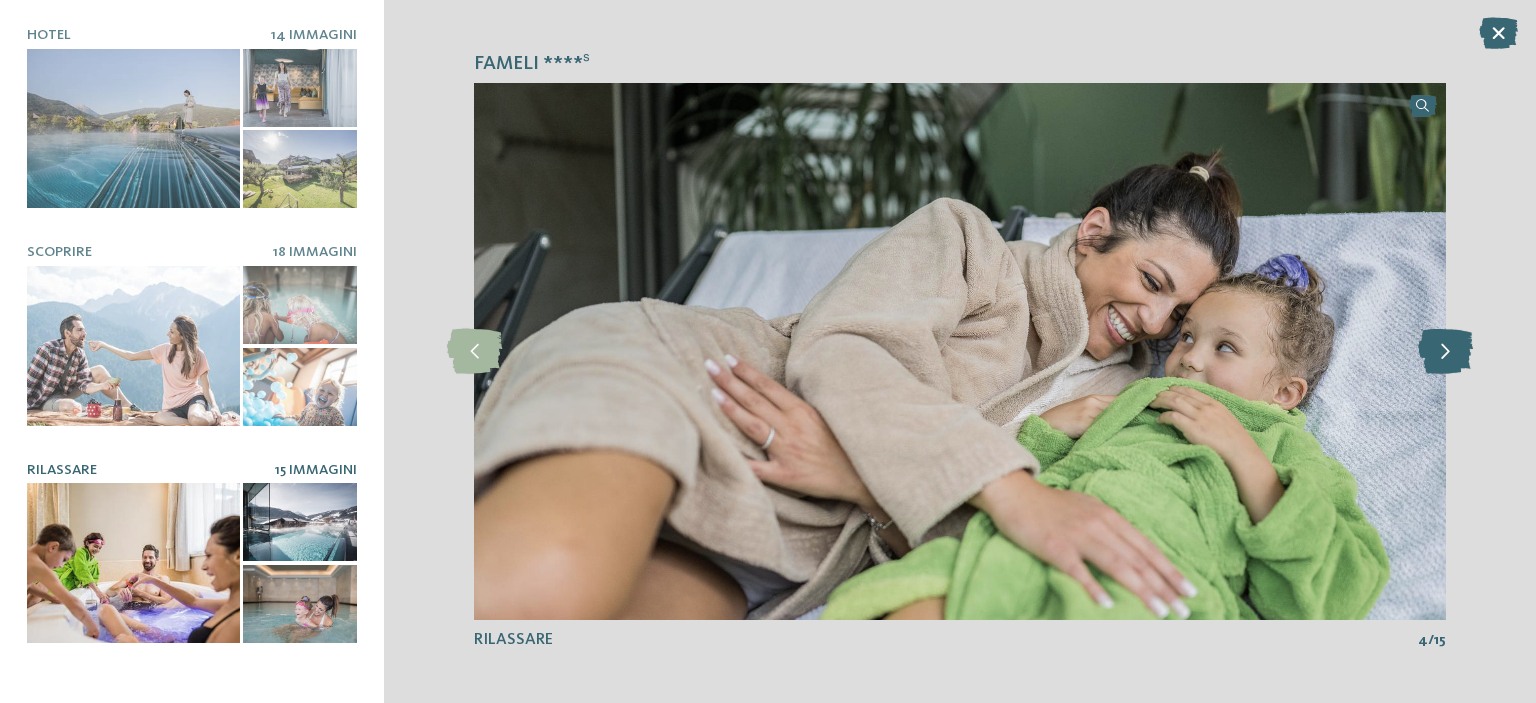 click at bounding box center (1445, 351) 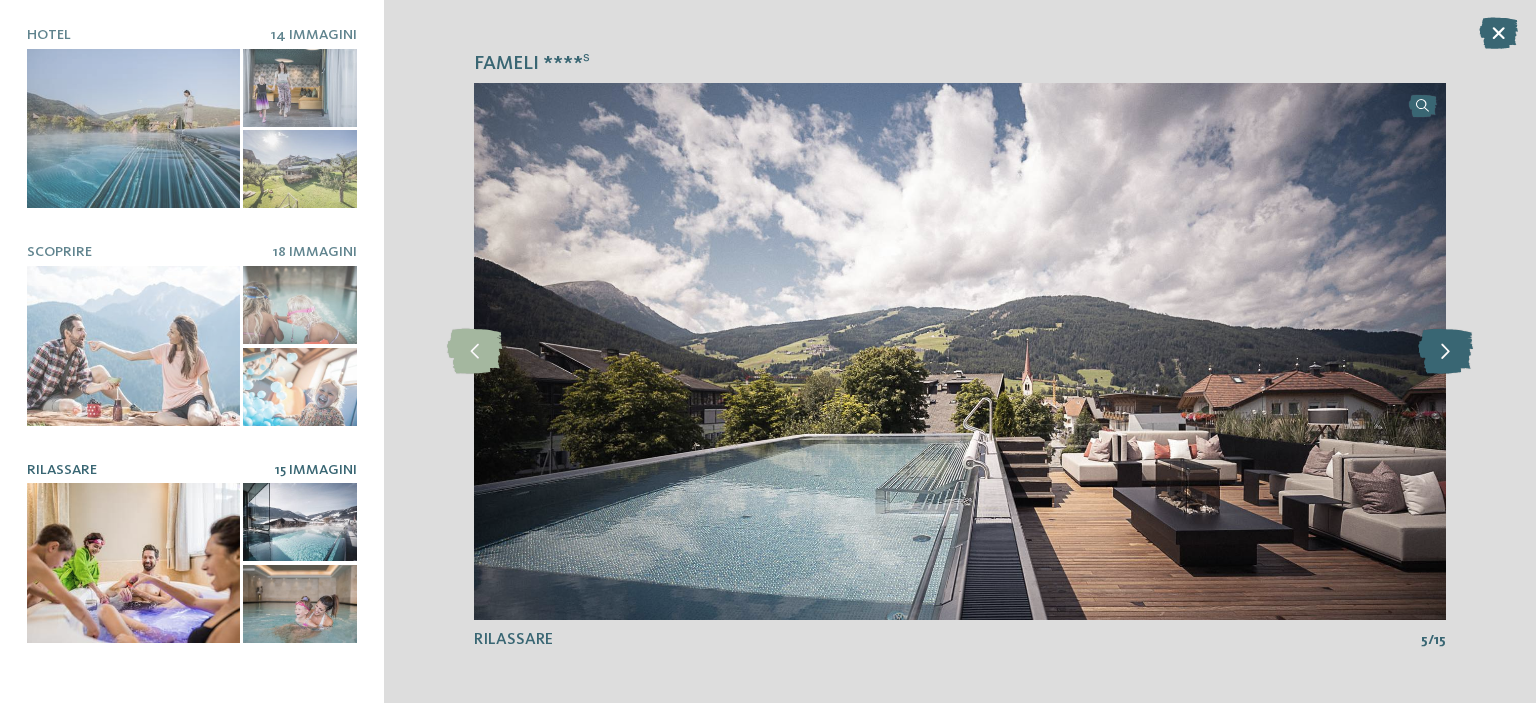 click at bounding box center (1445, 351) 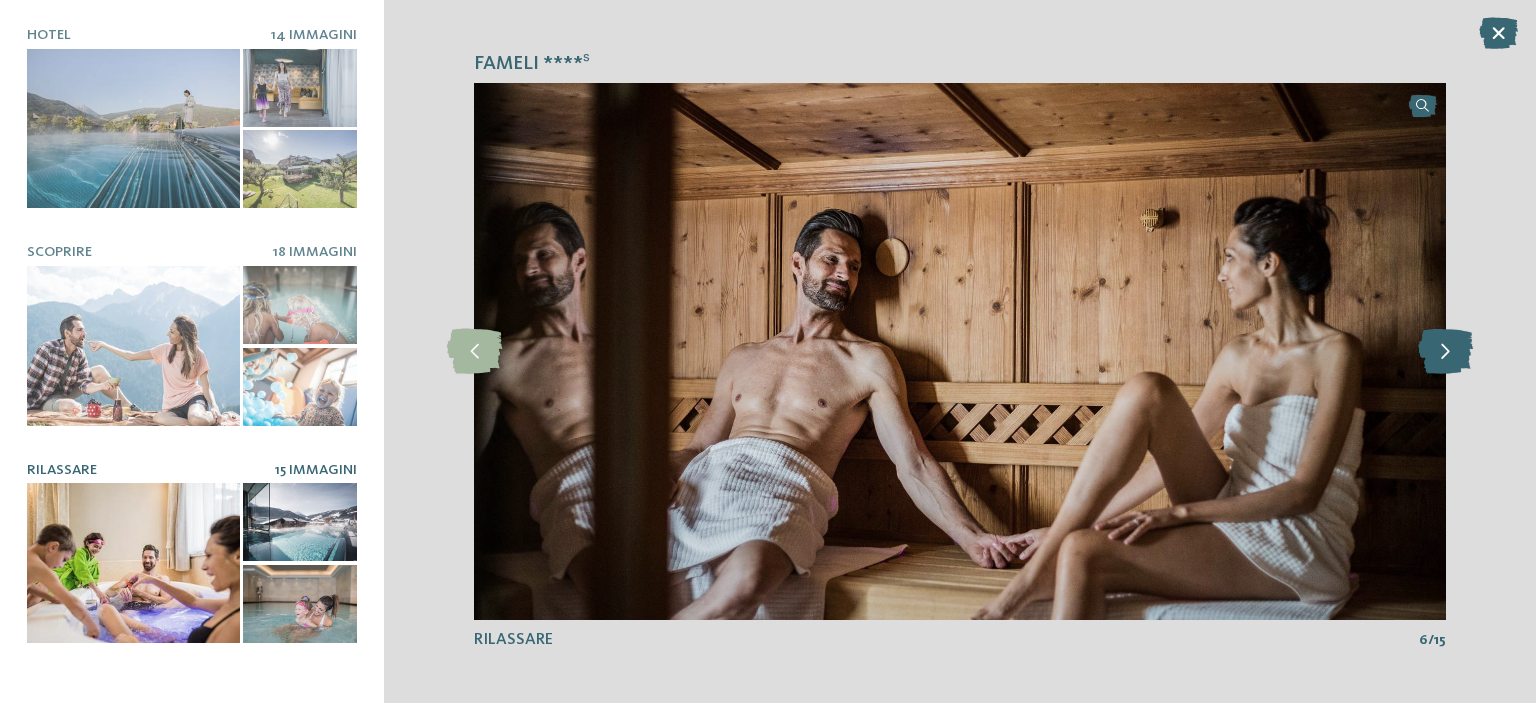 click at bounding box center (1445, 351) 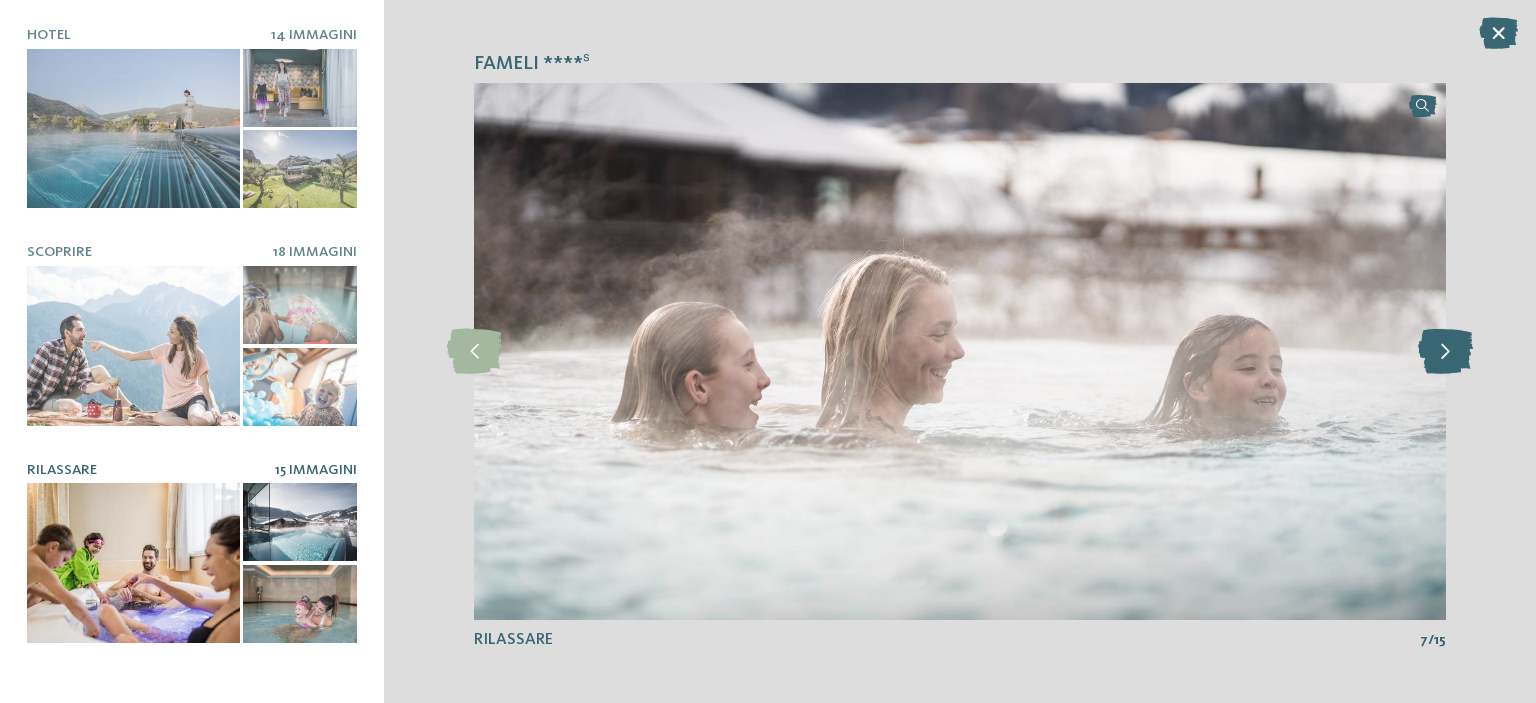 click at bounding box center (1445, 351) 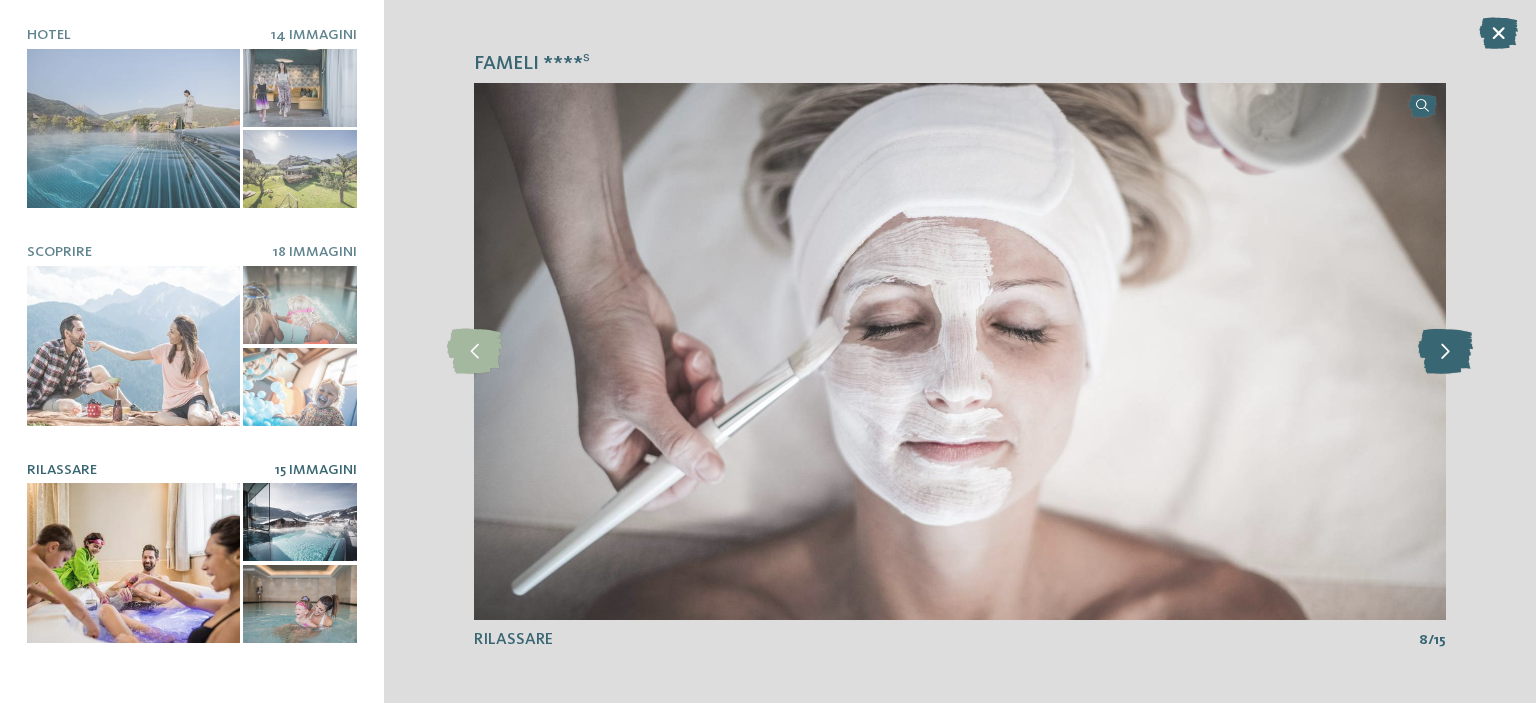 click at bounding box center (1445, 351) 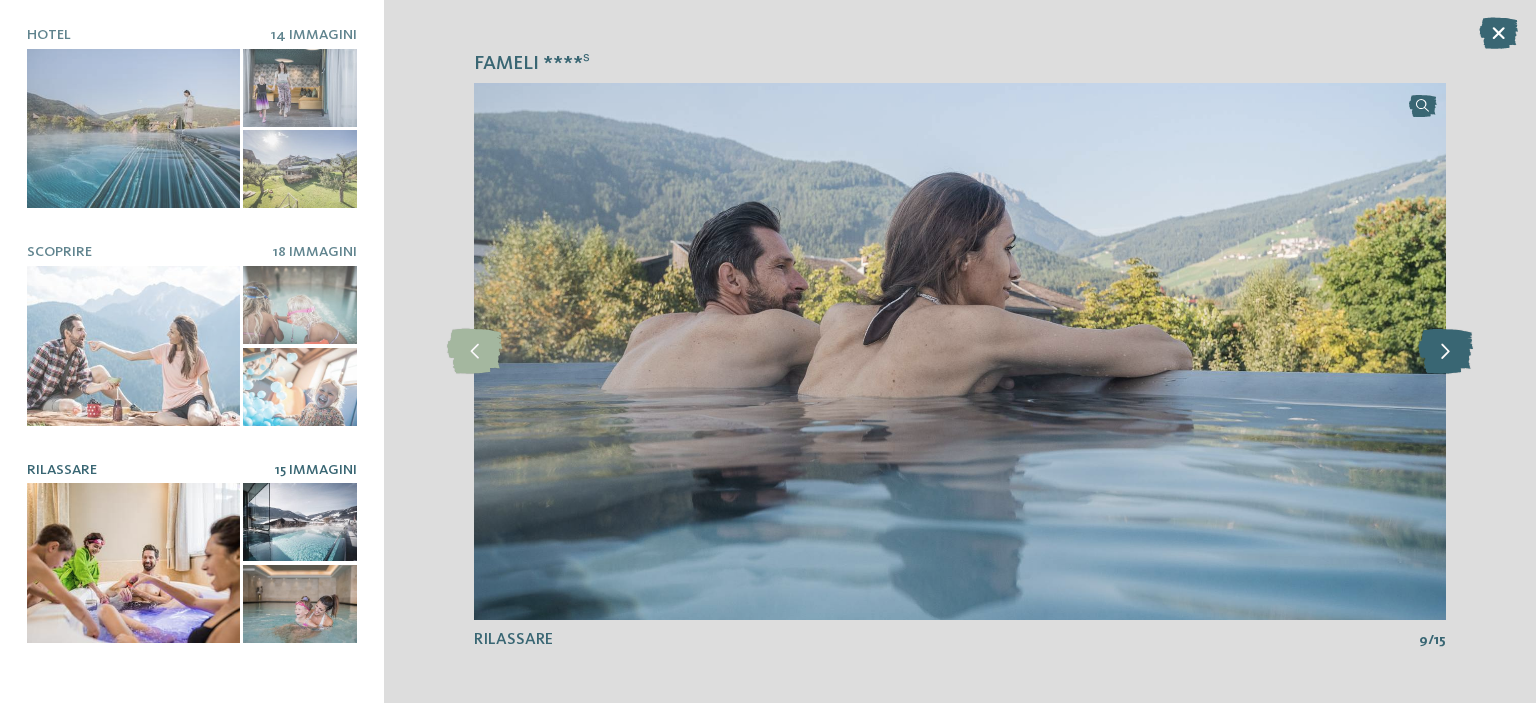click at bounding box center (1445, 351) 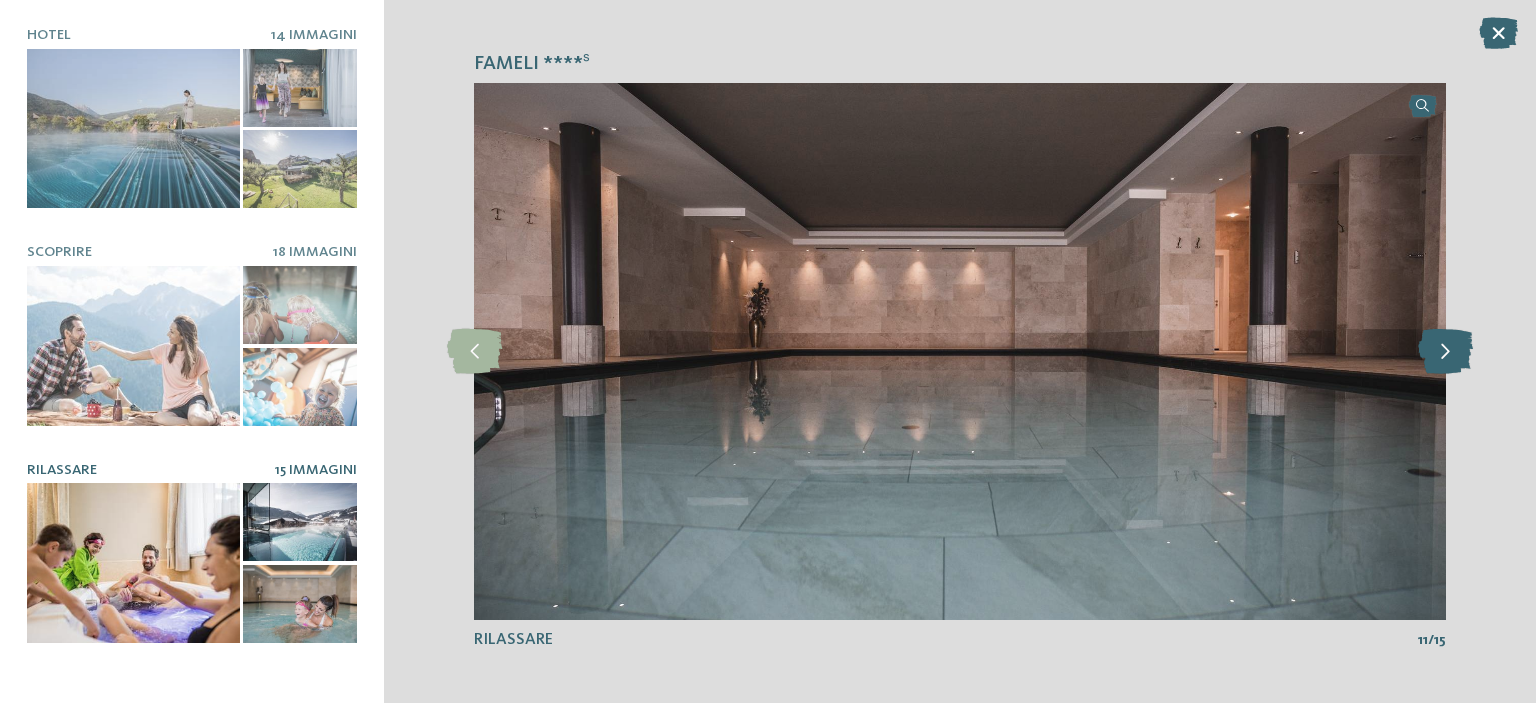 click at bounding box center [1445, 351] 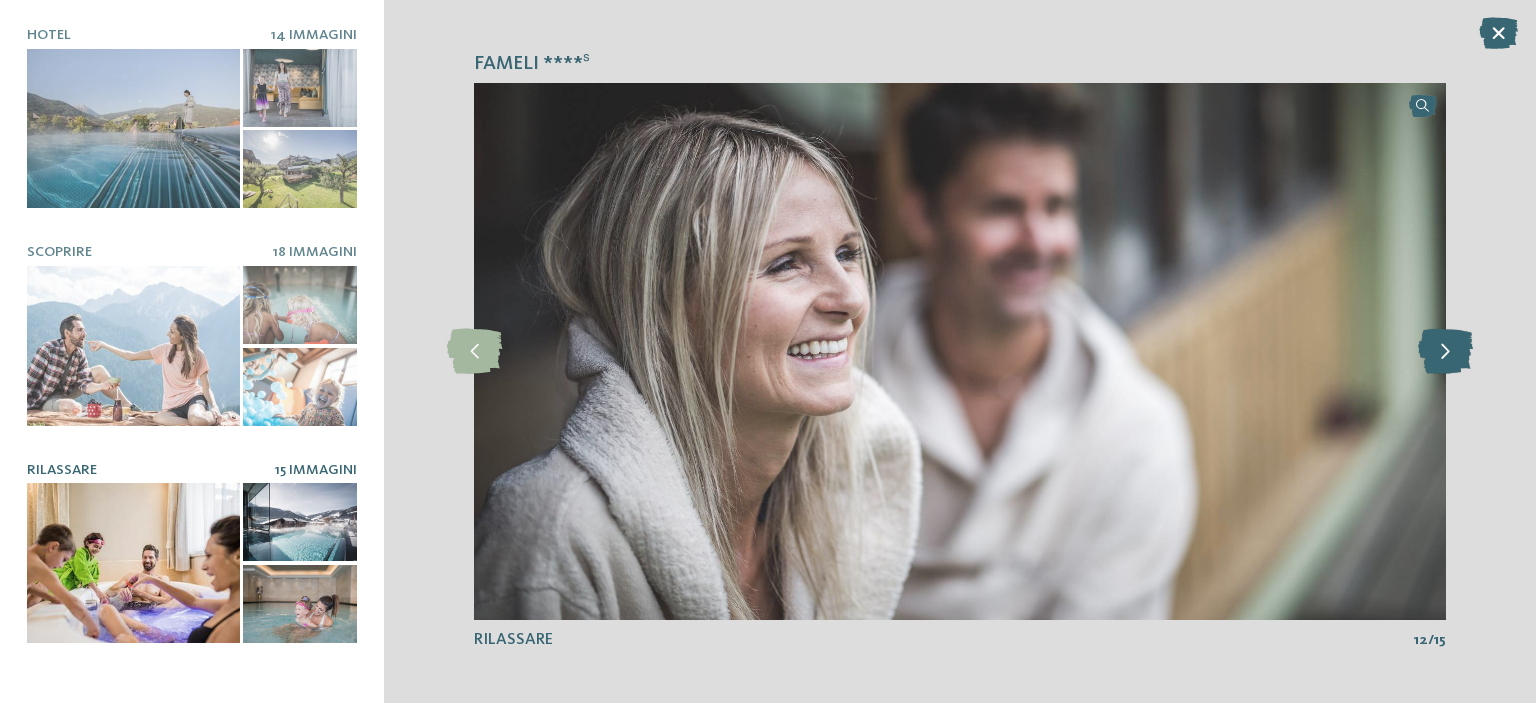 click at bounding box center [1445, 351] 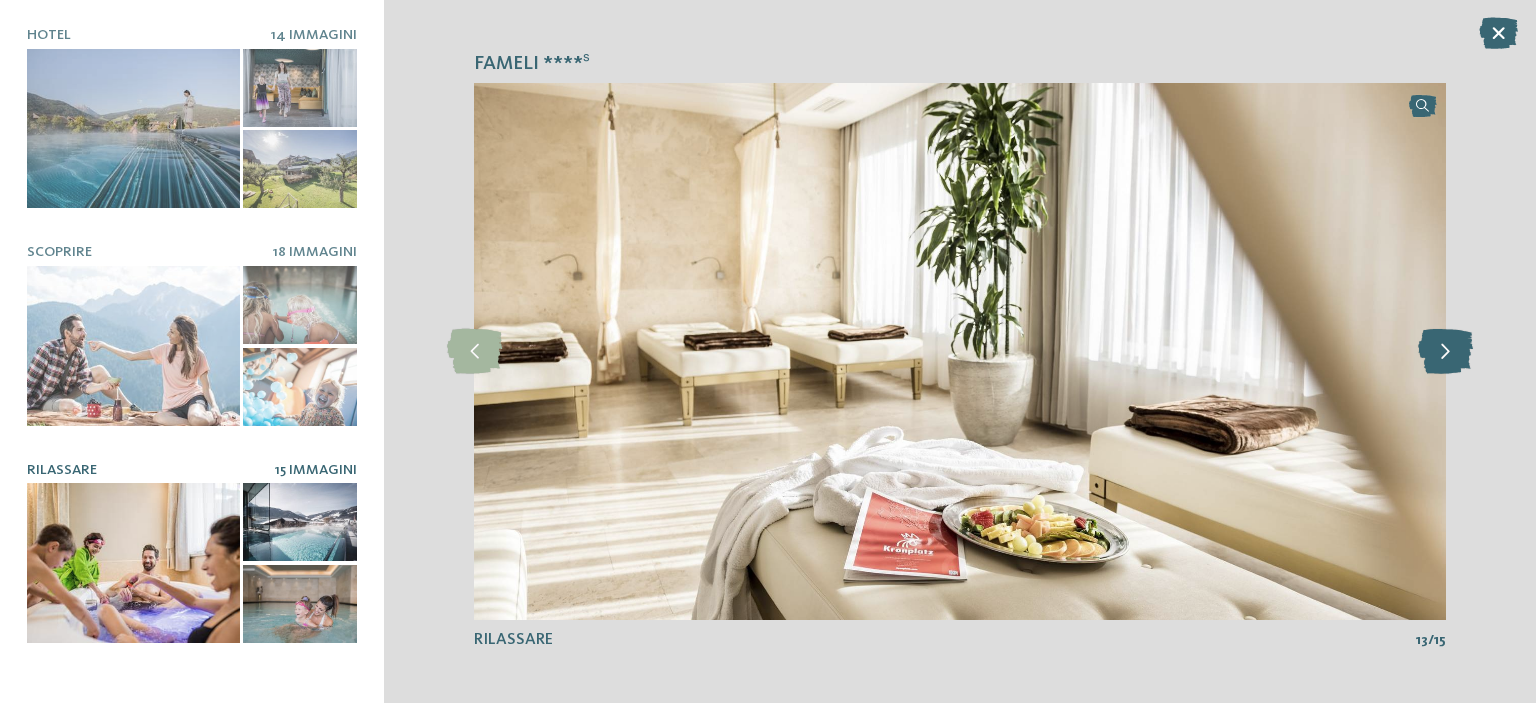 click at bounding box center (1445, 351) 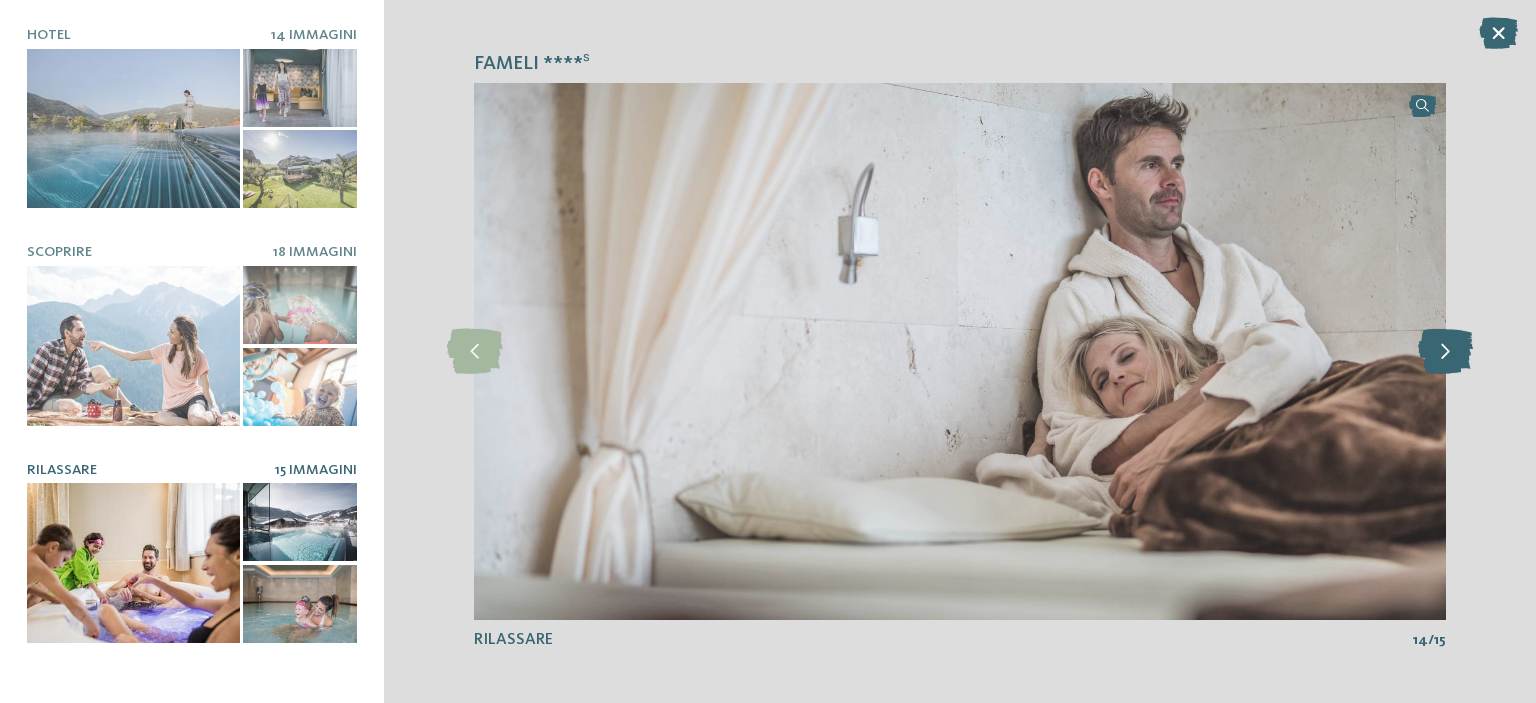 click at bounding box center [1445, 351] 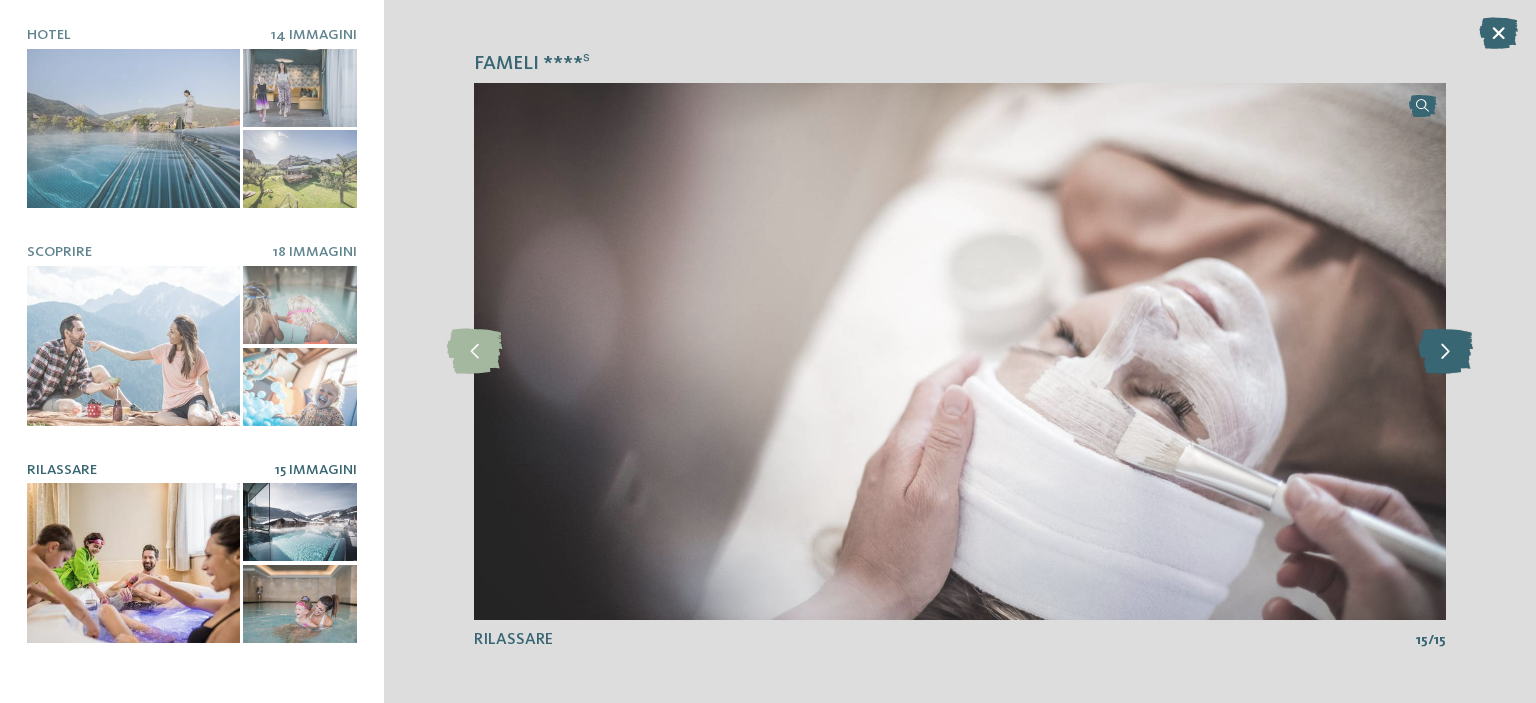 click at bounding box center [1445, 351] 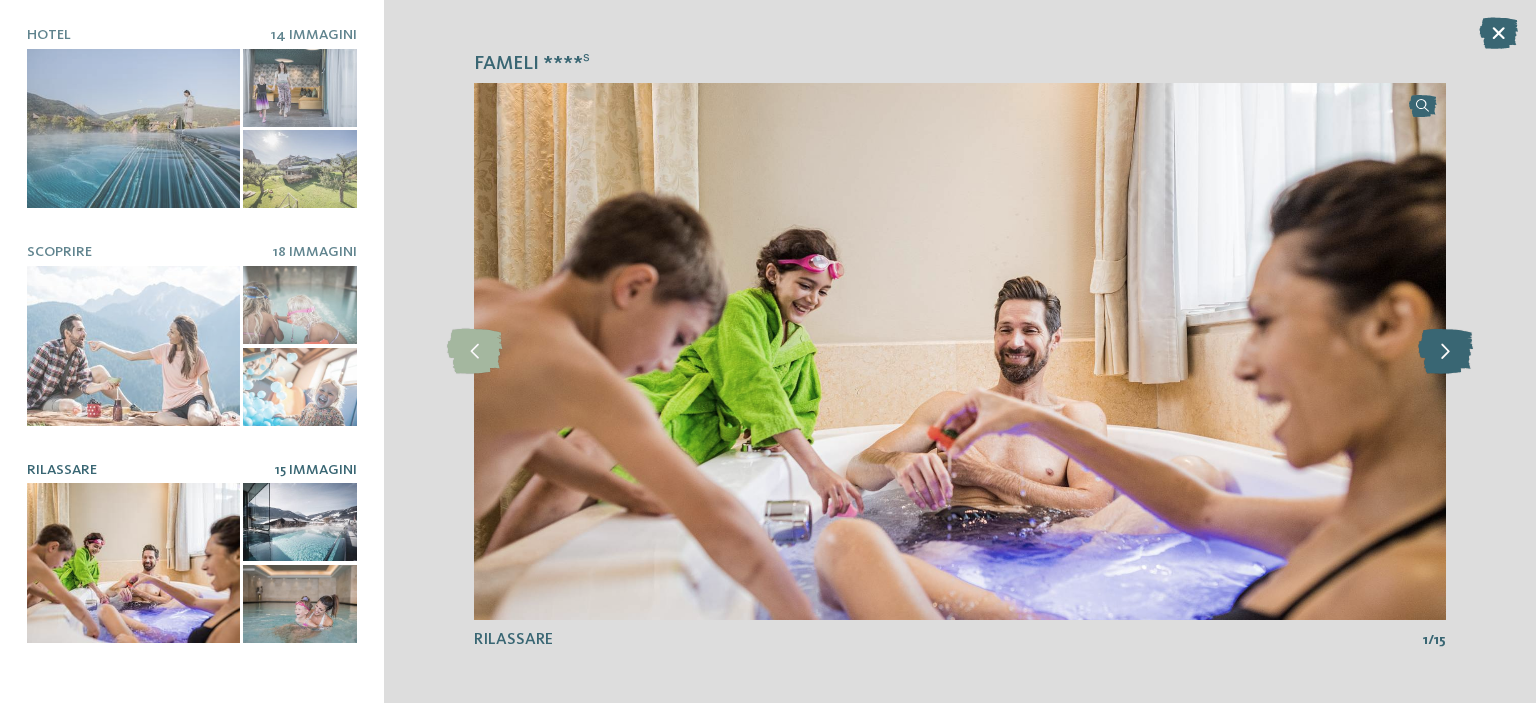 click at bounding box center (1445, 351) 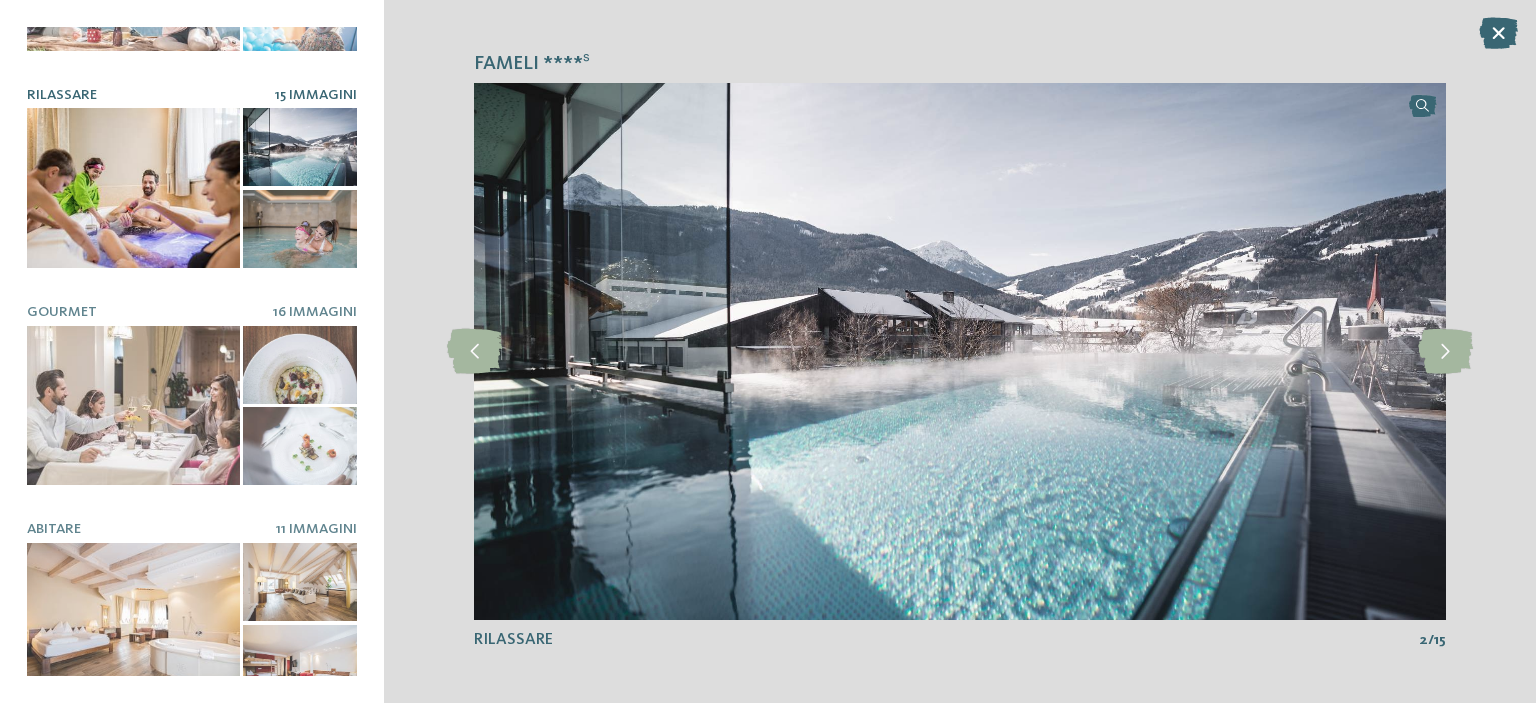 scroll, scrollTop: 402, scrollLeft: 0, axis: vertical 